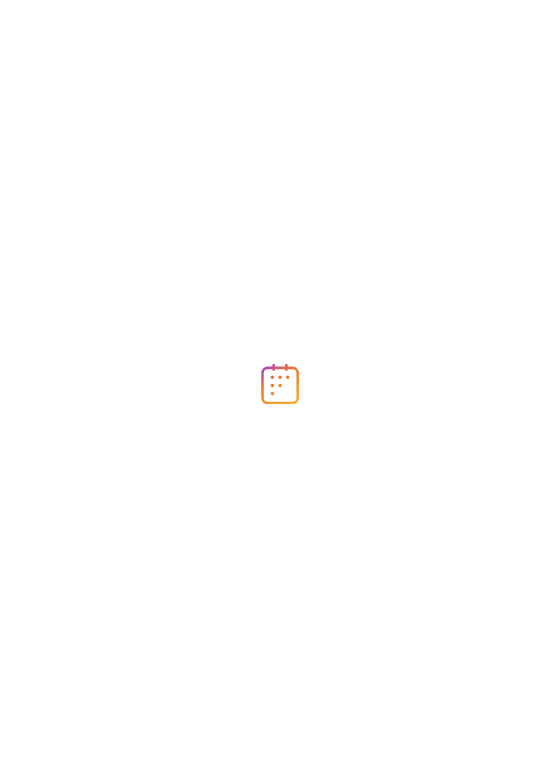 scroll, scrollTop: 0, scrollLeft: 0, axis: both 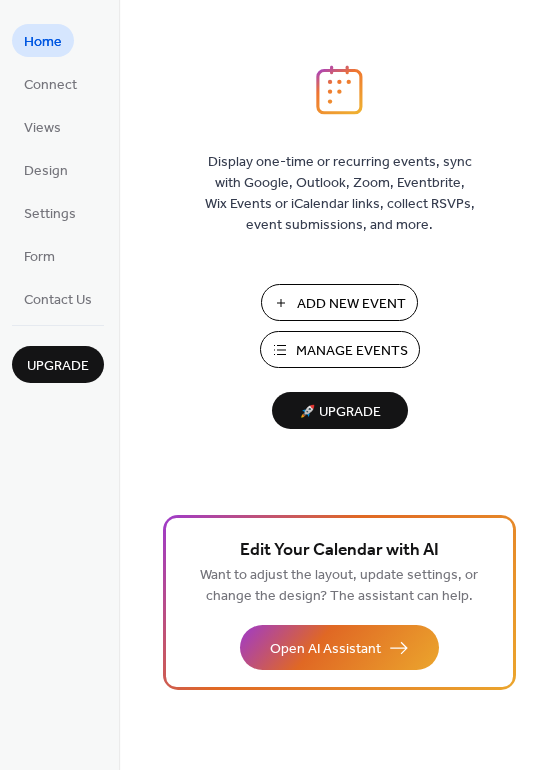 click on "Add New Event" at bounding box center (351, 304) 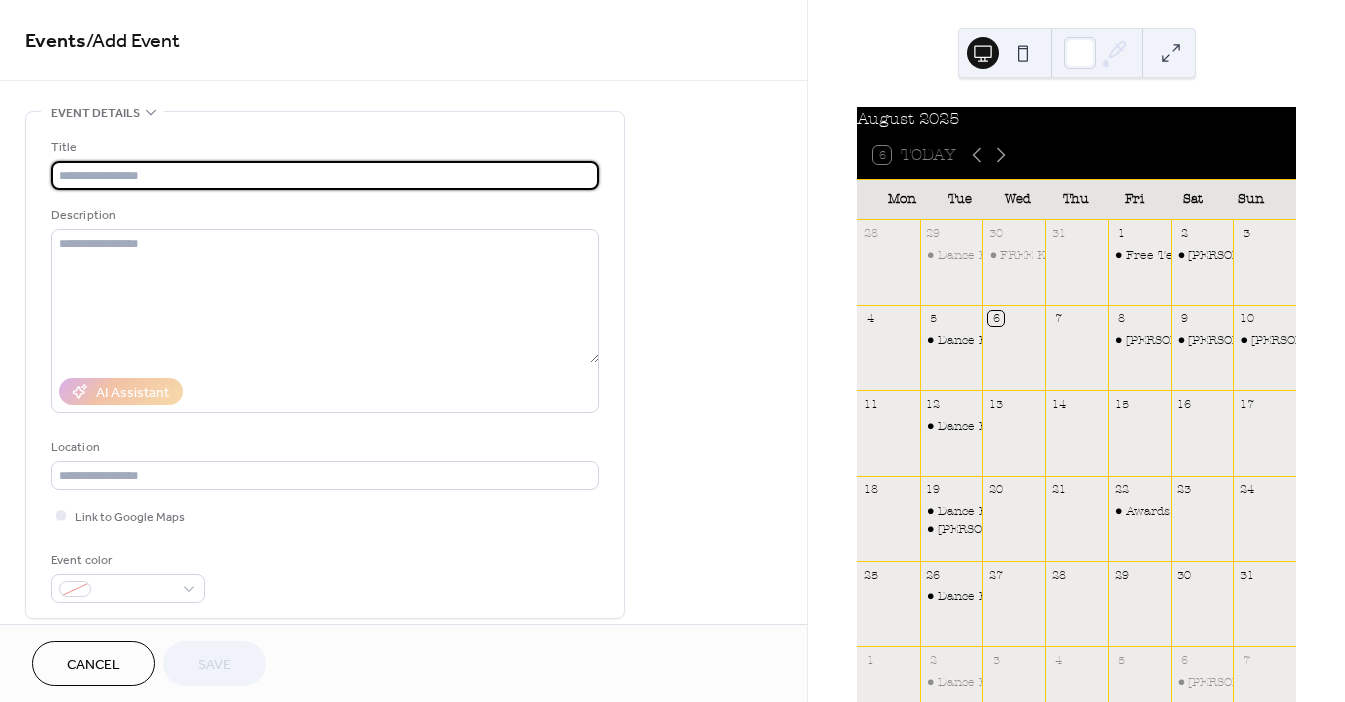 scroll, scrollTop: 0, scrollLeft: 0, axis: both 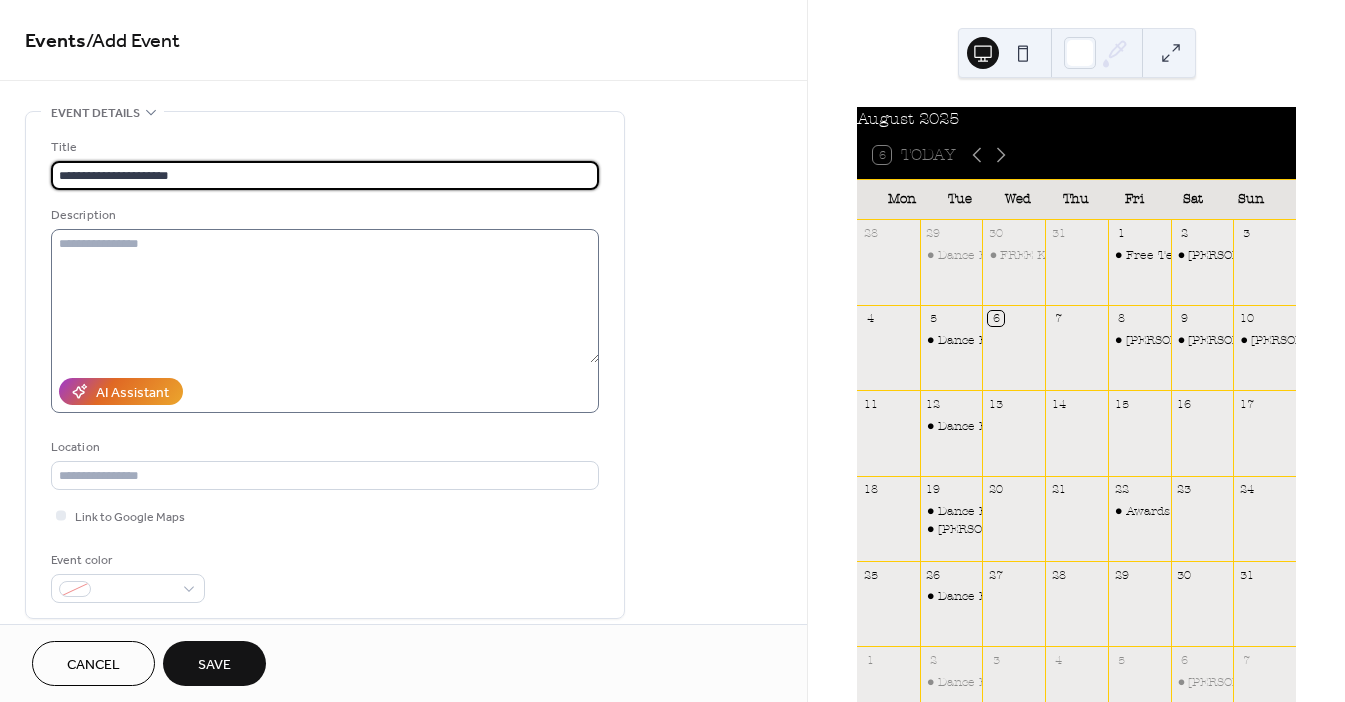 type on "**********" 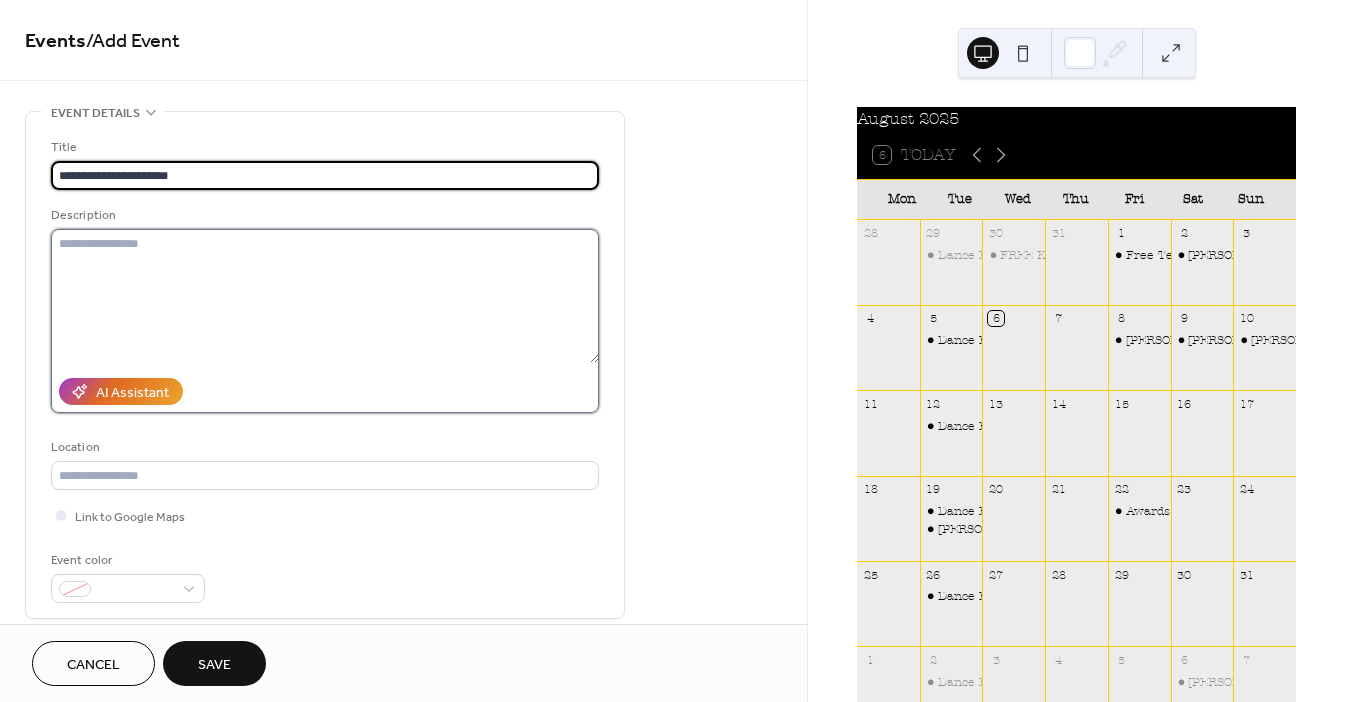 click at bounding box center (325, 296) 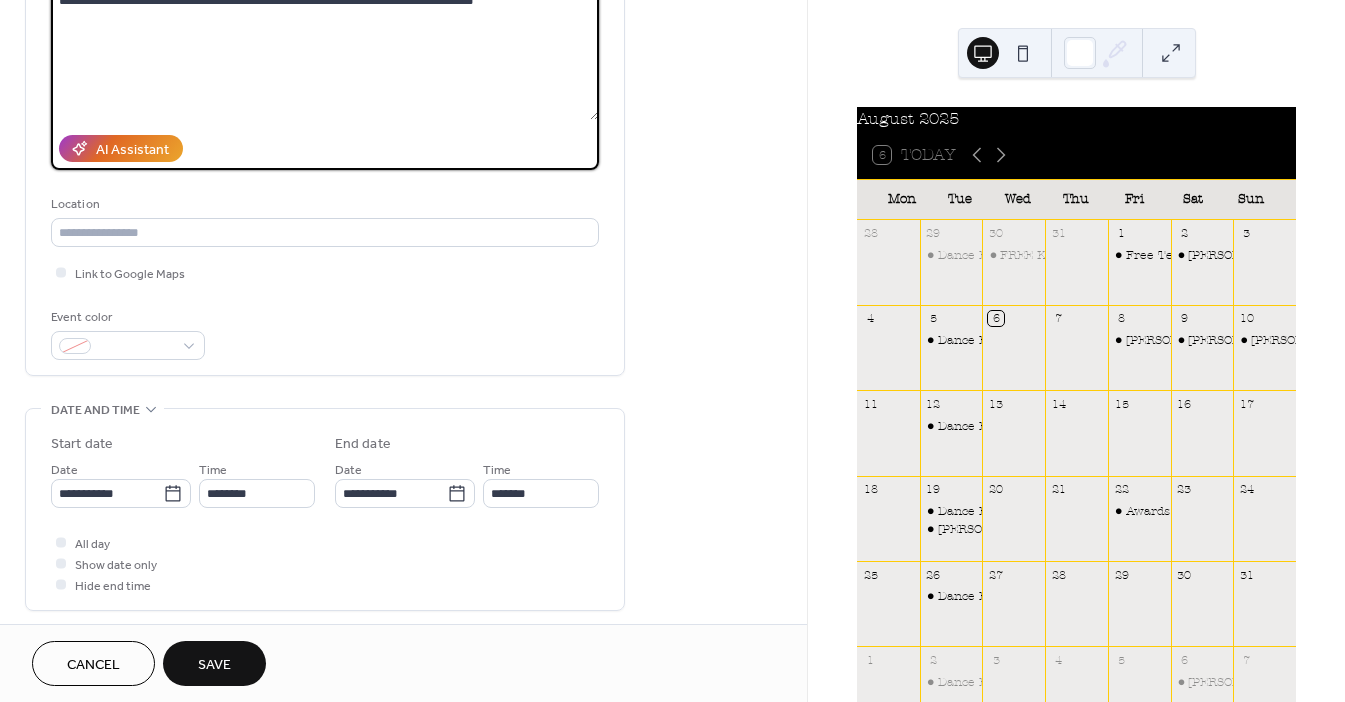 scroll, scrollTop: 246, scrollLeft: 0, axis: vertical 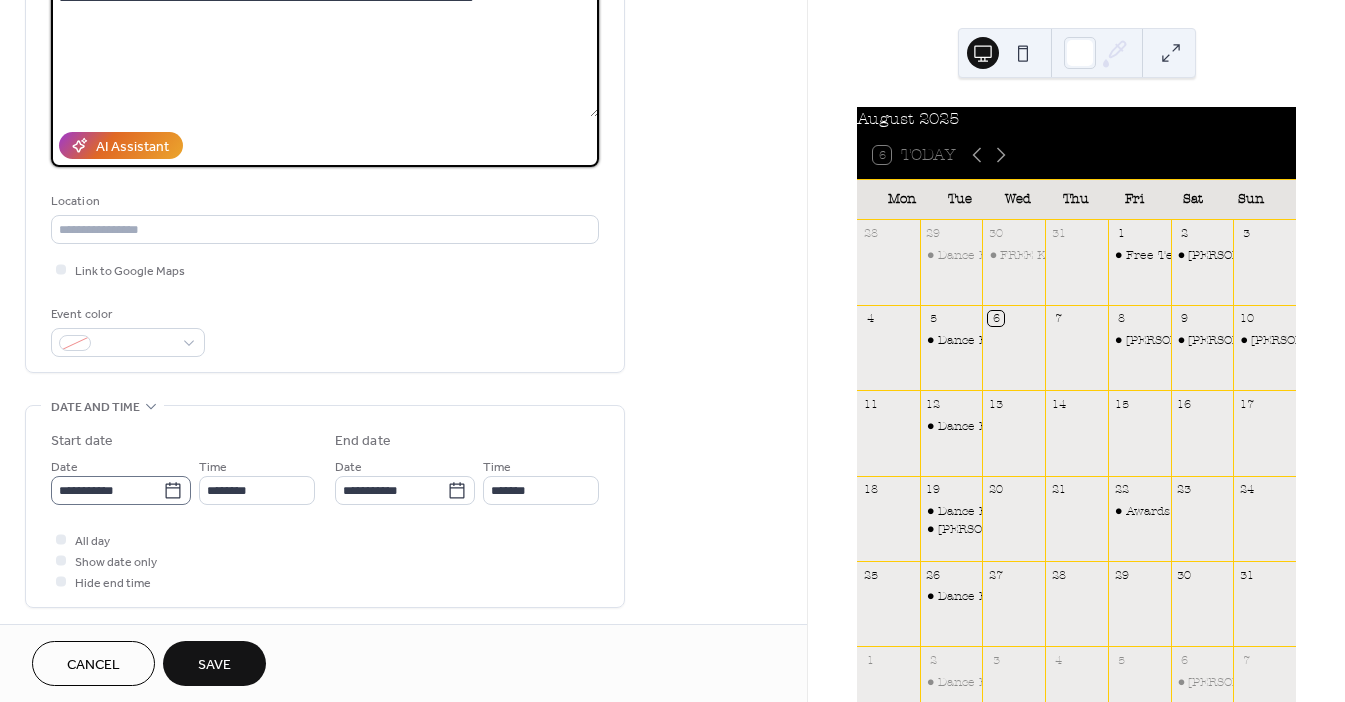 type on "**********" 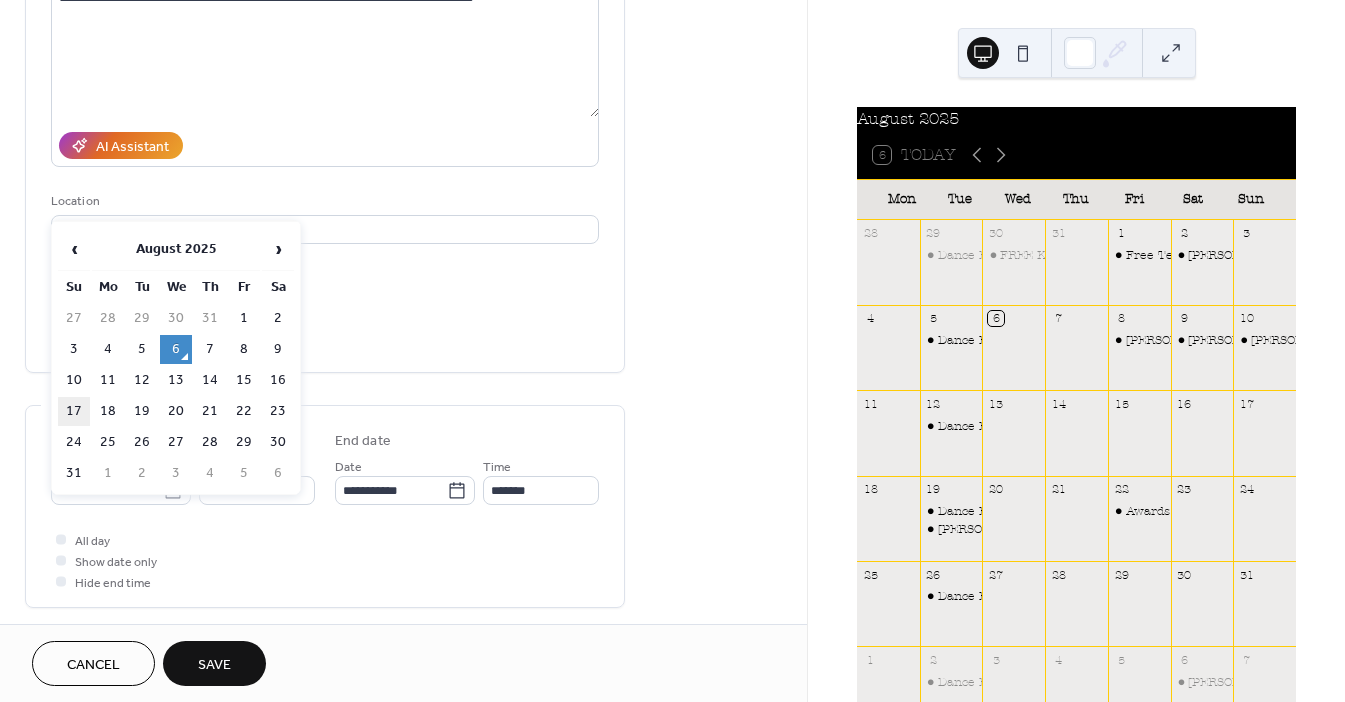 click on "17" at bounding box center [74, 411] 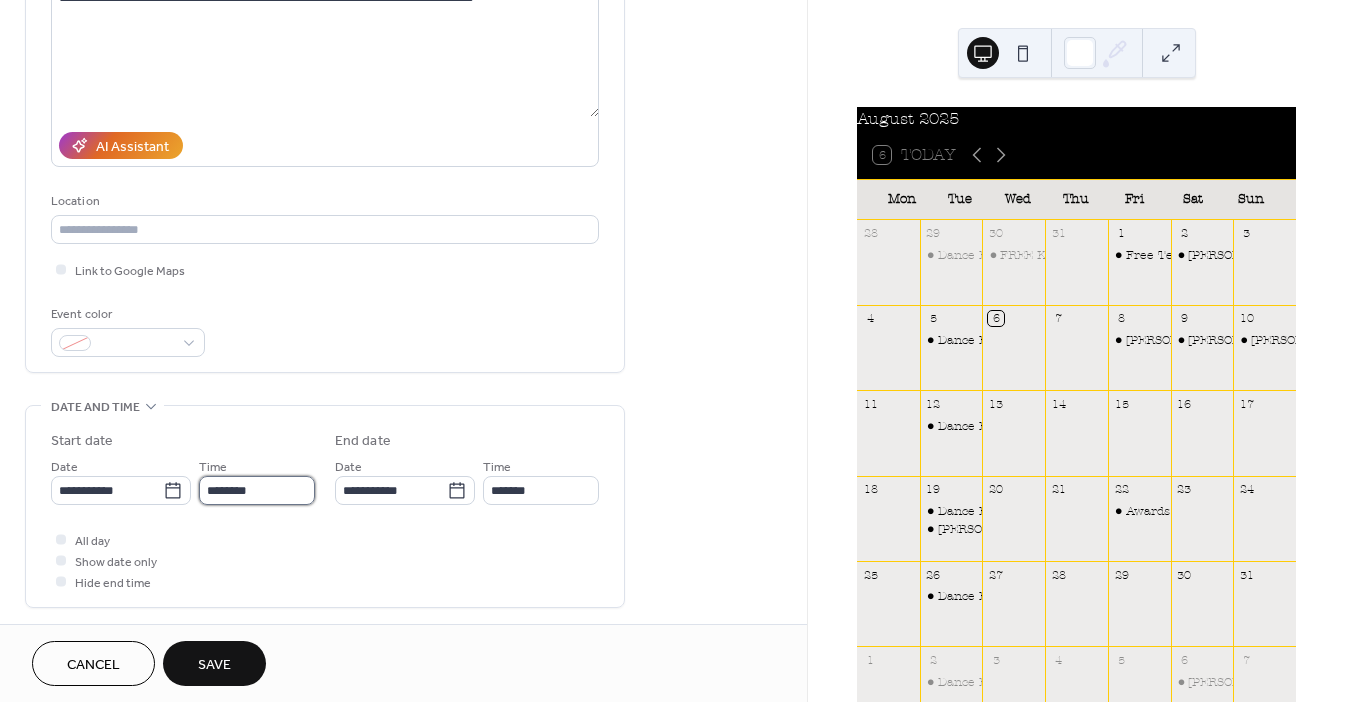 click on "********" at bounding box center [257, 490] 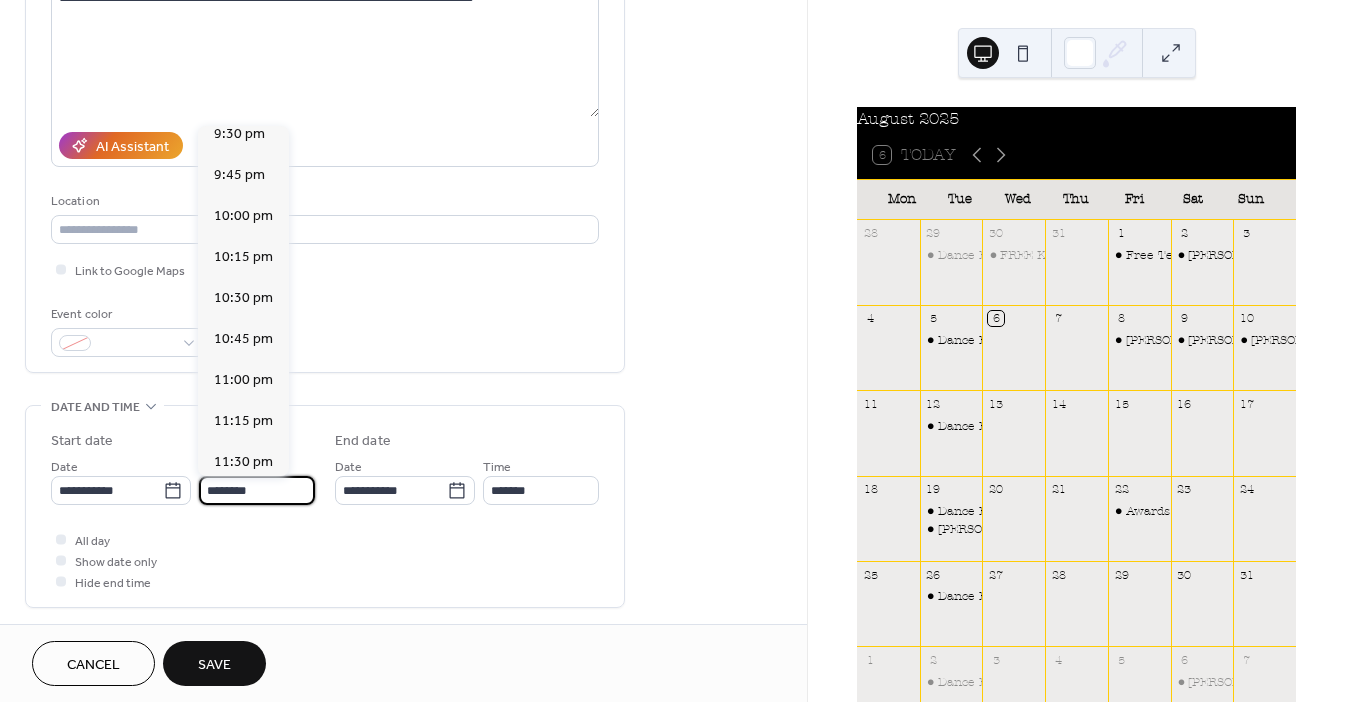 scroll, scrollTop: 1782, scrollLeft: 0, axis: vertical 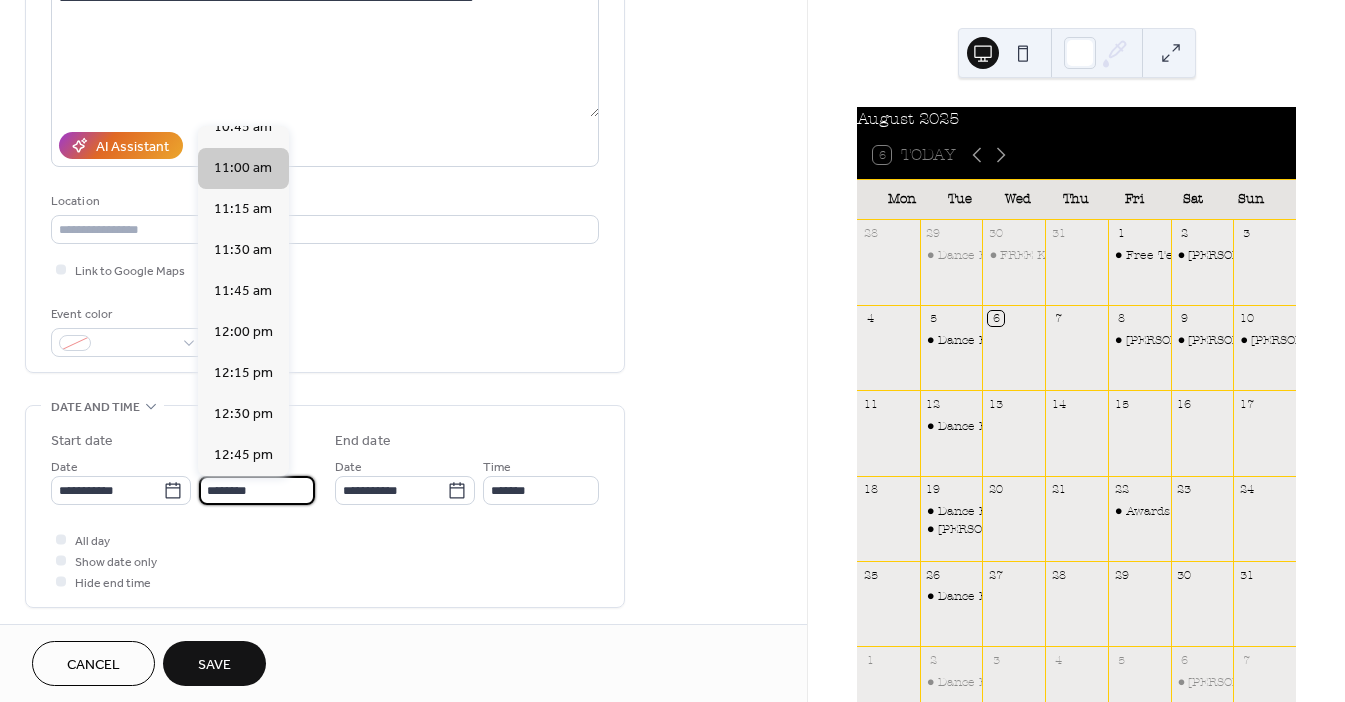 type on "********" 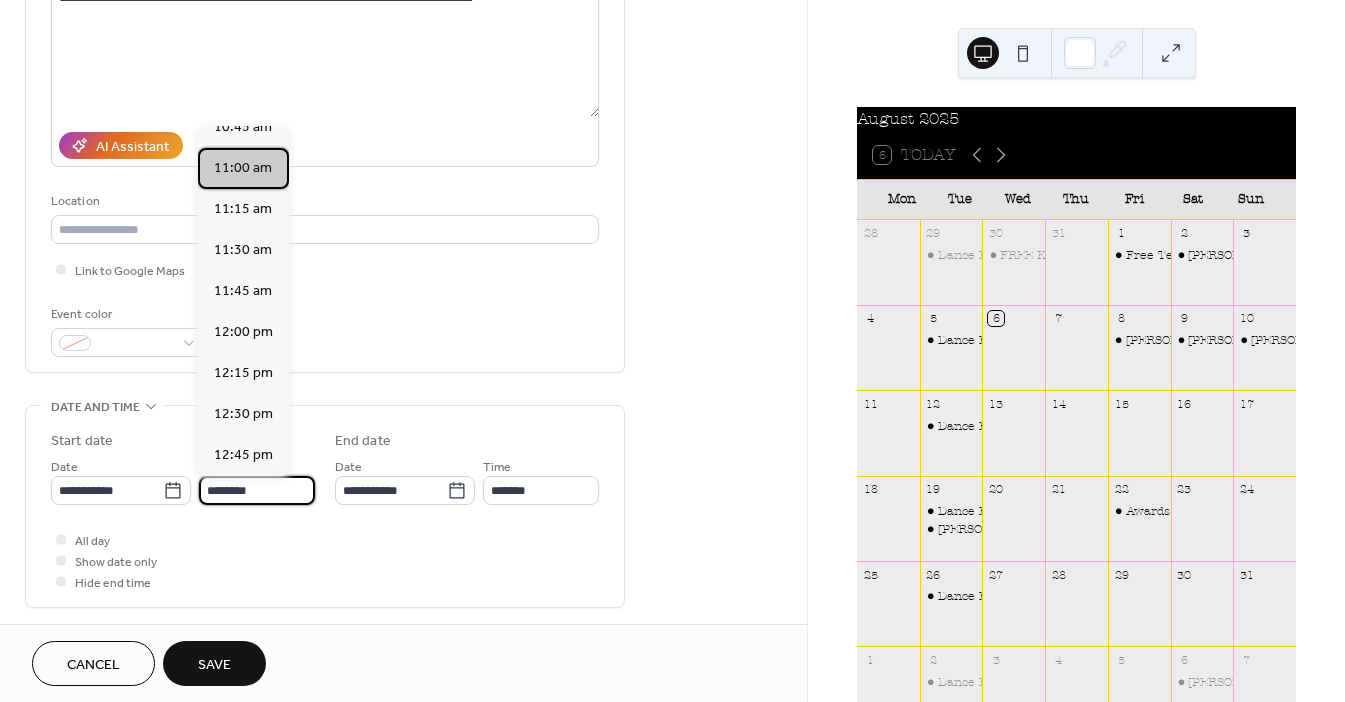 click on "11:00 am" at bounding box center (243, 168) 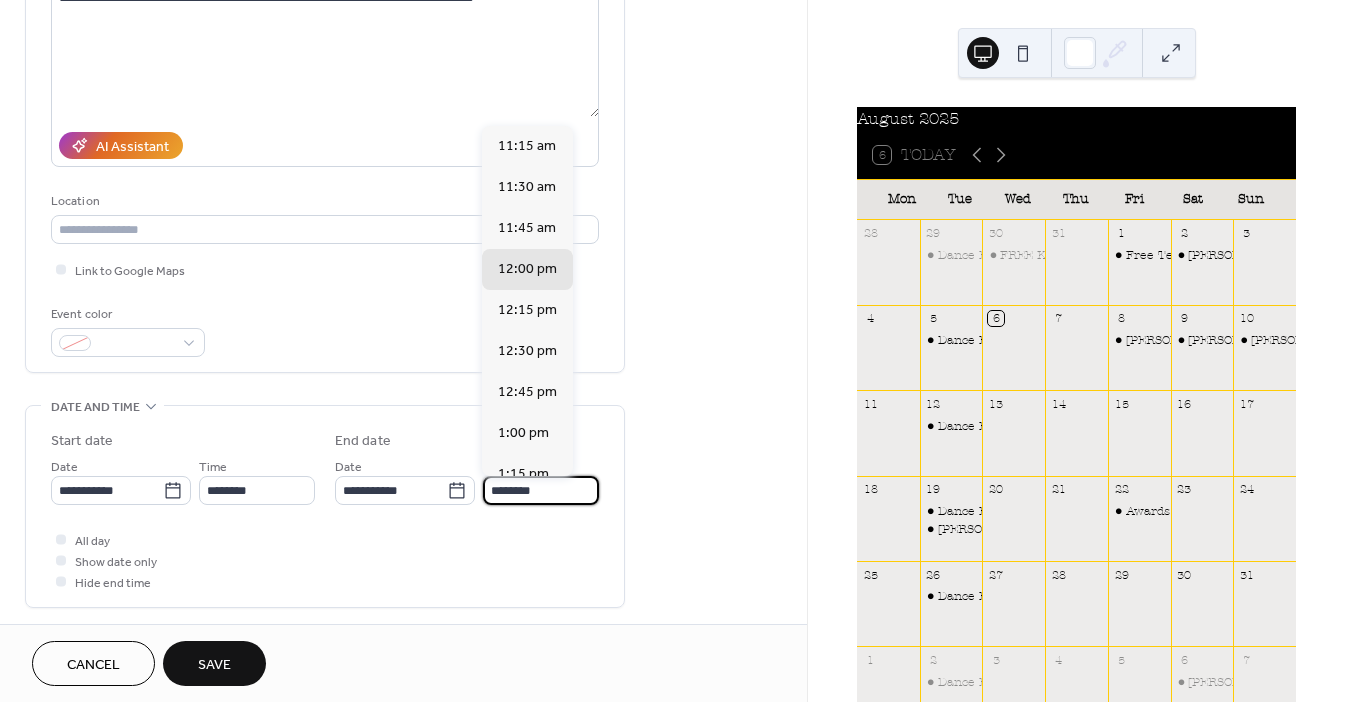 click on "********" at bounding box center (541, 490) 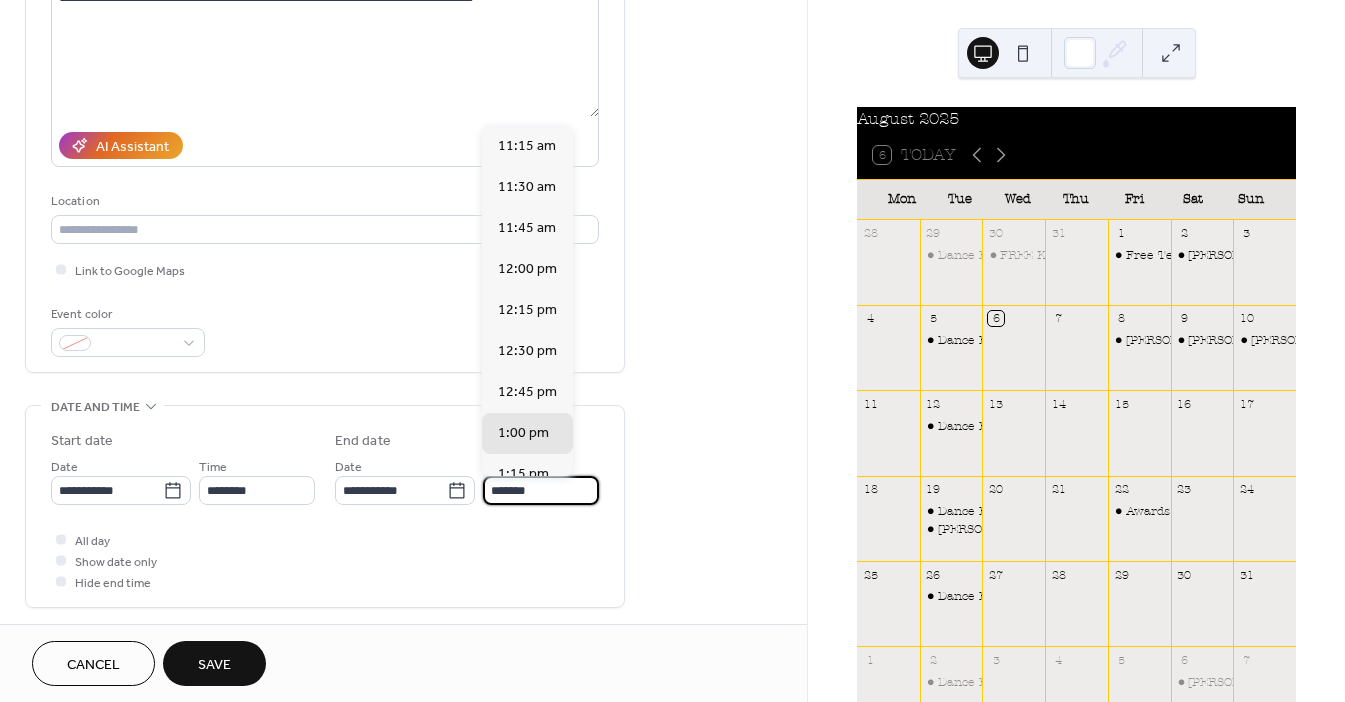 type on "*******" 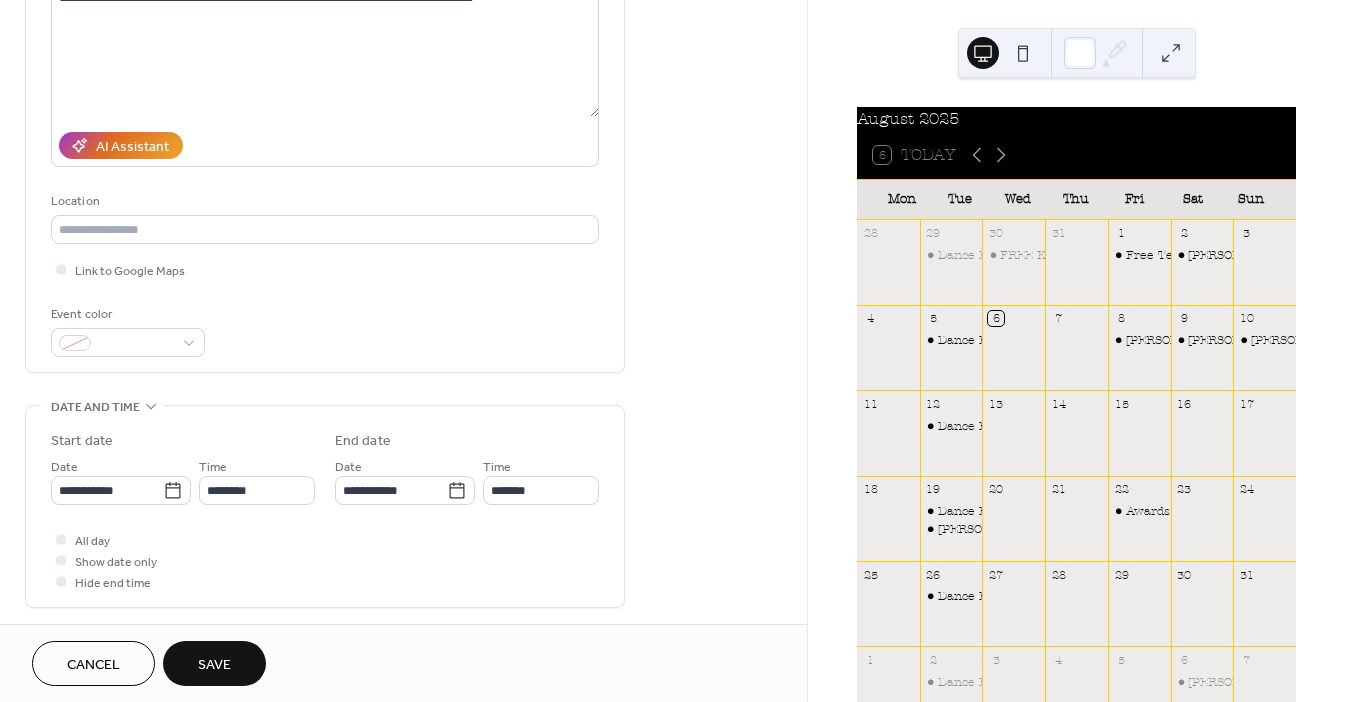 click on "All day Show date only Hide end time" at bounding box center [325, 560] 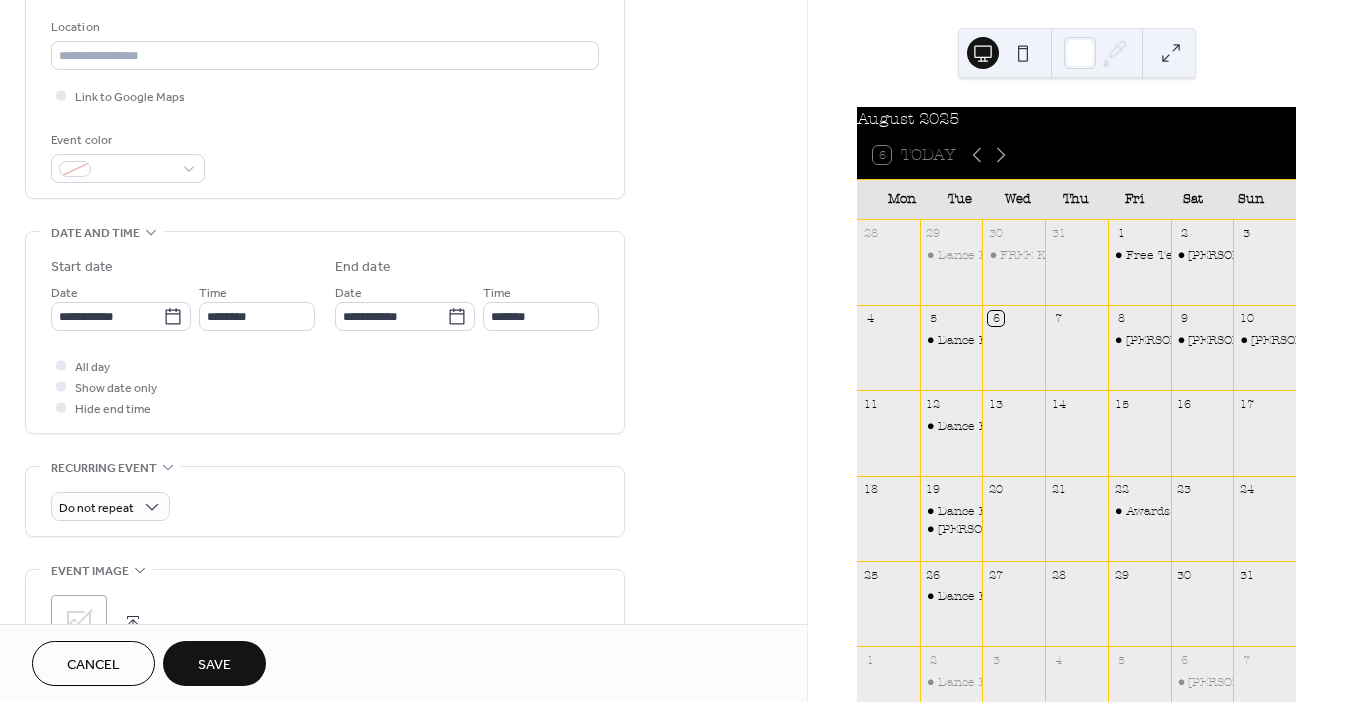 scroll, scrollTop: 418, scrollLeft: 0, axis: vertical 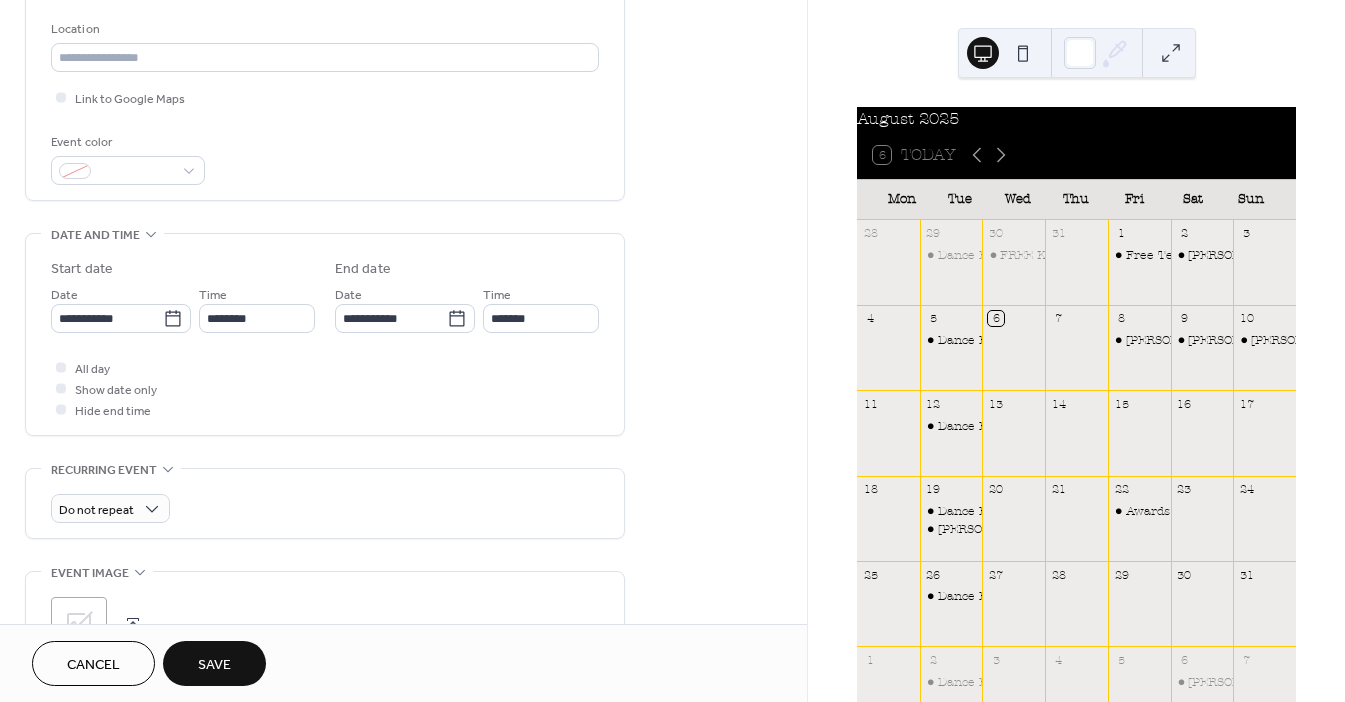 click on "Save" at bounding box center [214, 665] 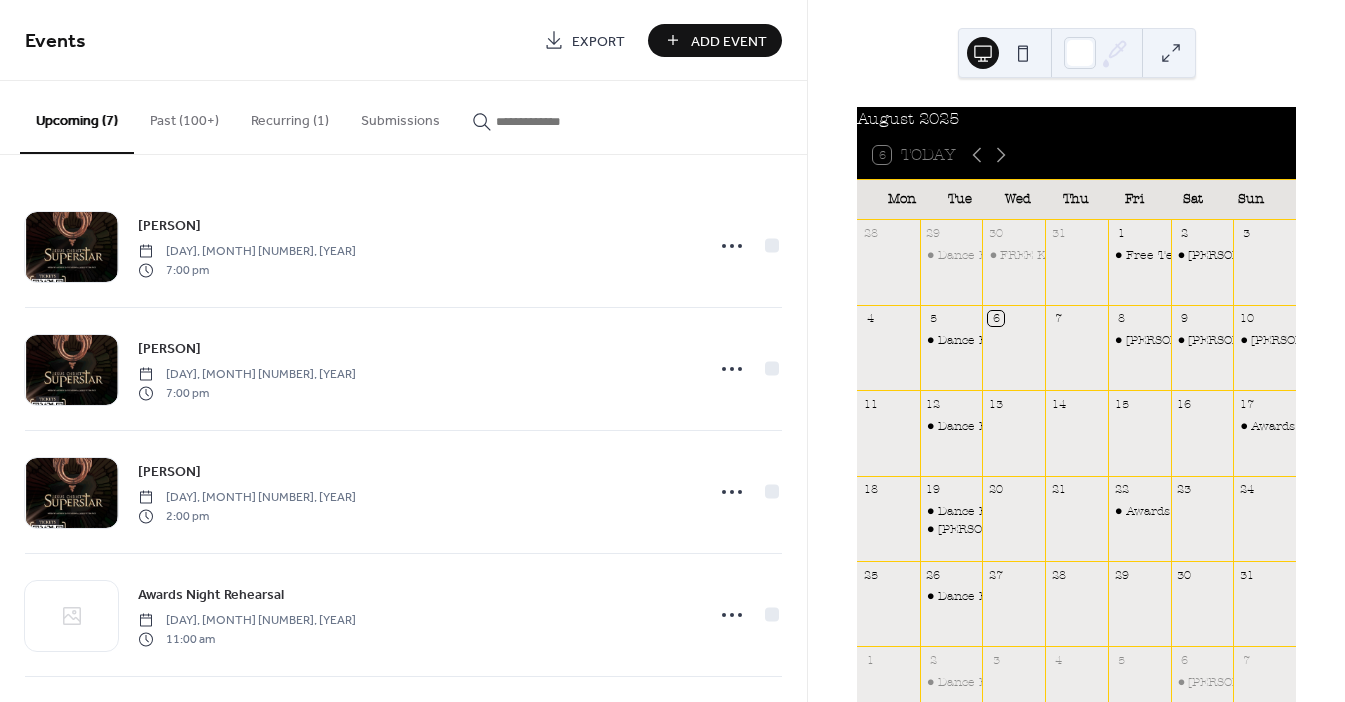 click on "Add Event" at bounding box center (729, 41) 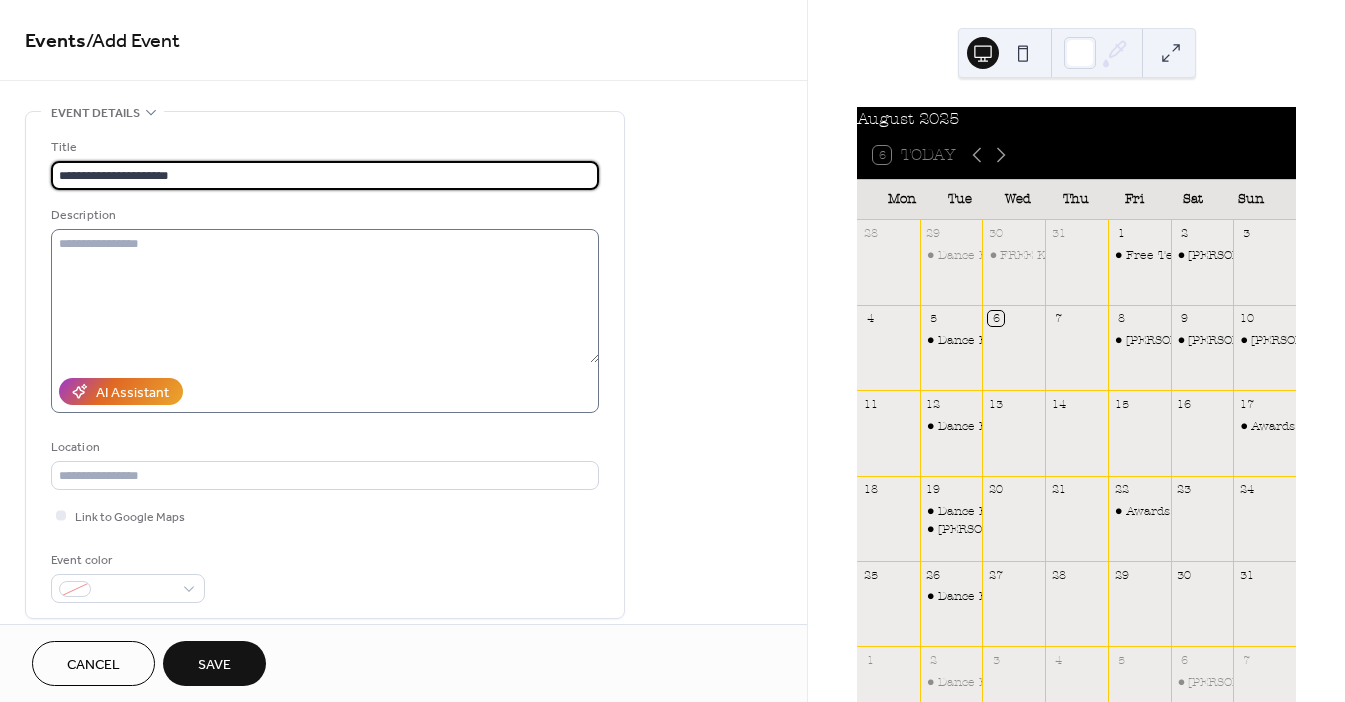 type on "**********" 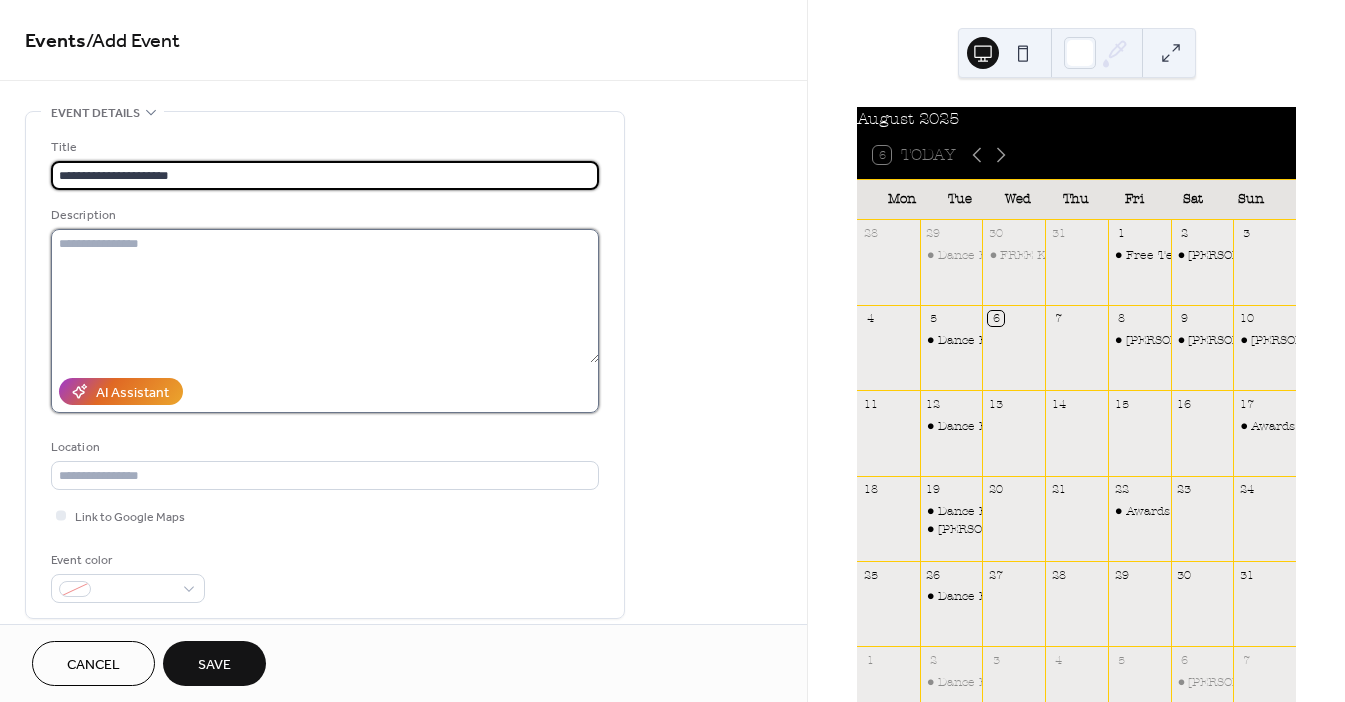 click at bounding box center (325, 296) 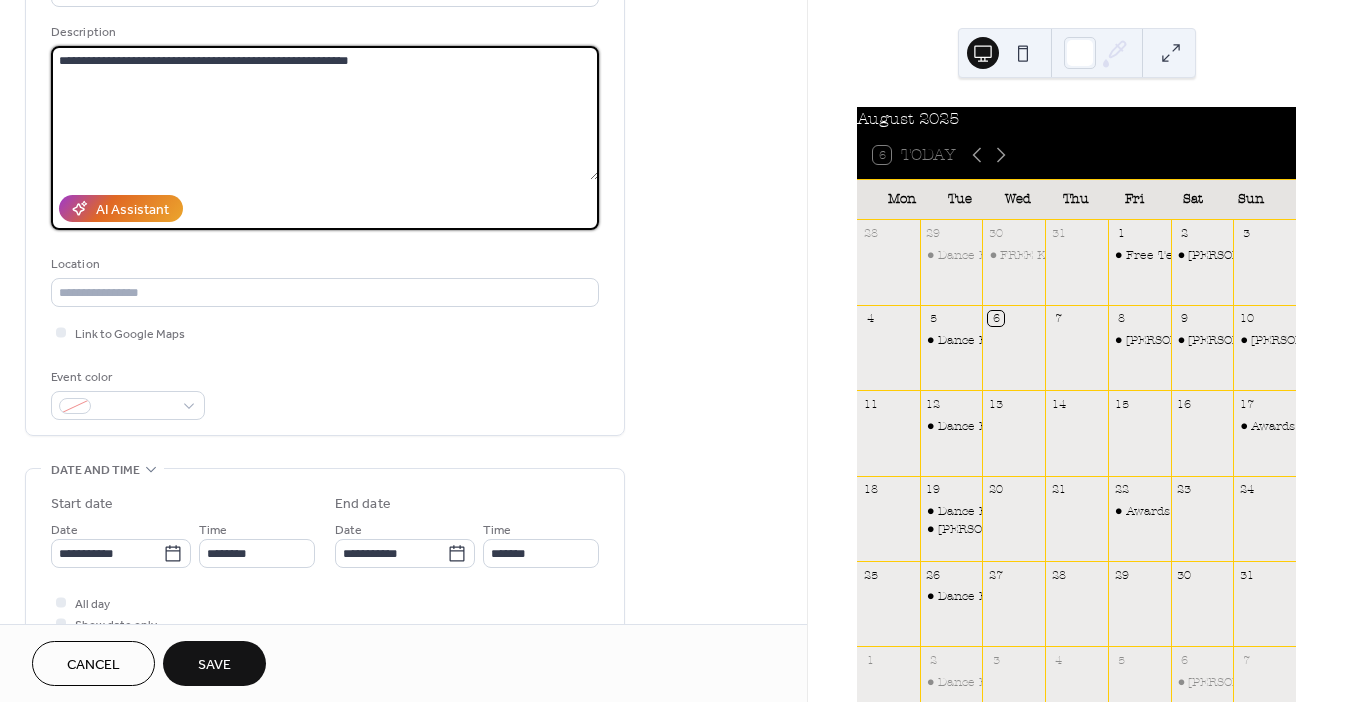 scroll, scrollTop: 200, scrollLeft: 0, axis: vertical 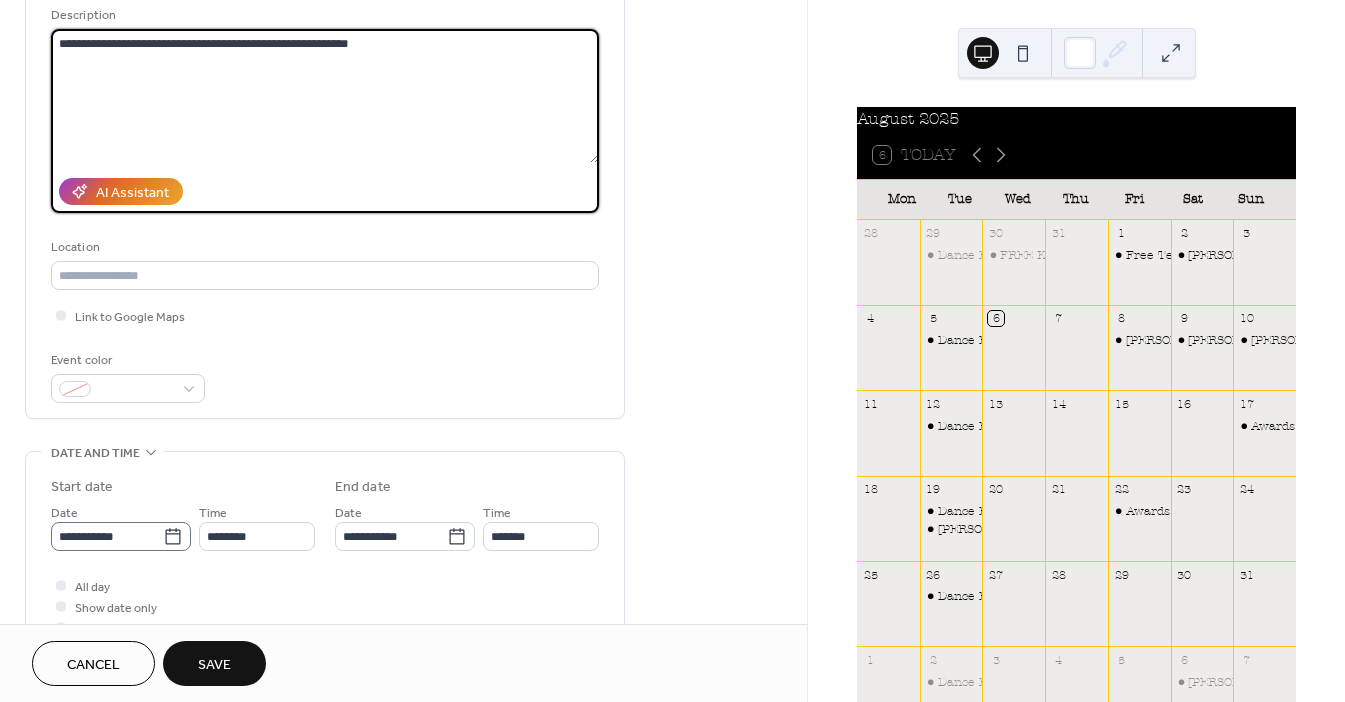 type on "**********" 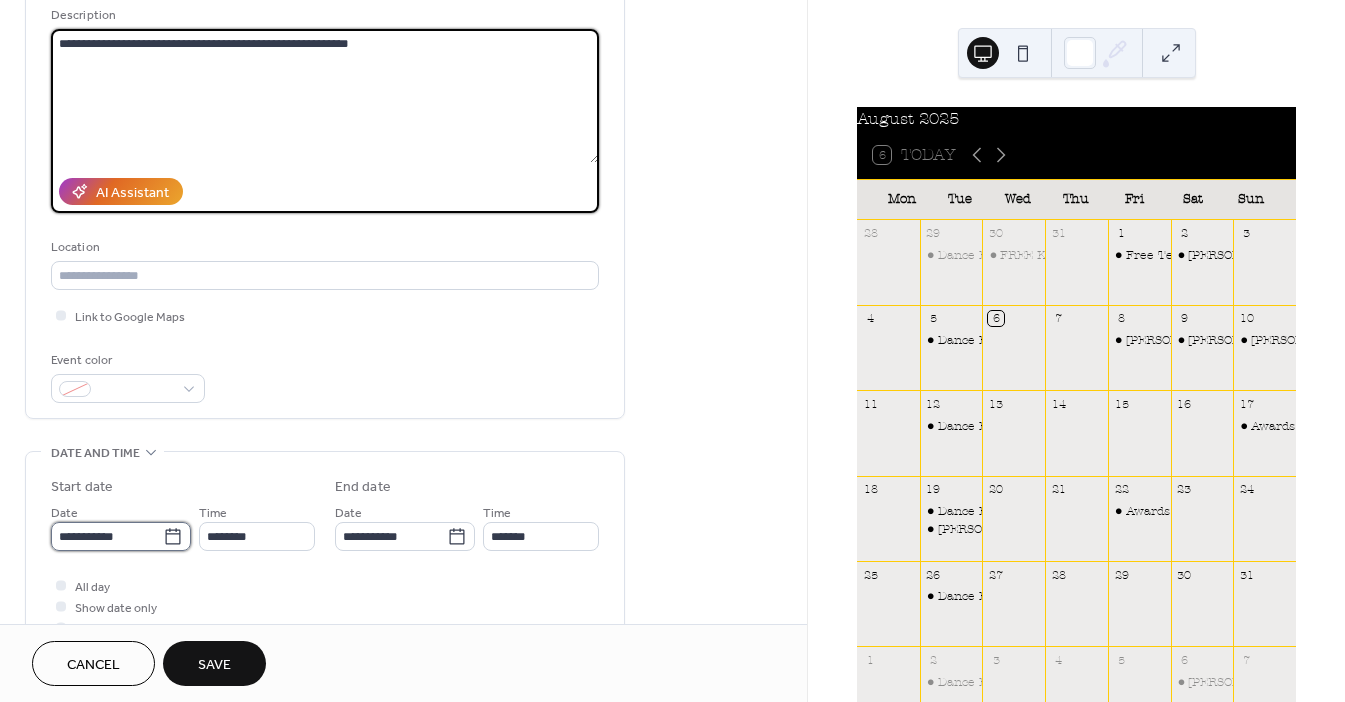 click on "**********" at bounding box center [107, 536] 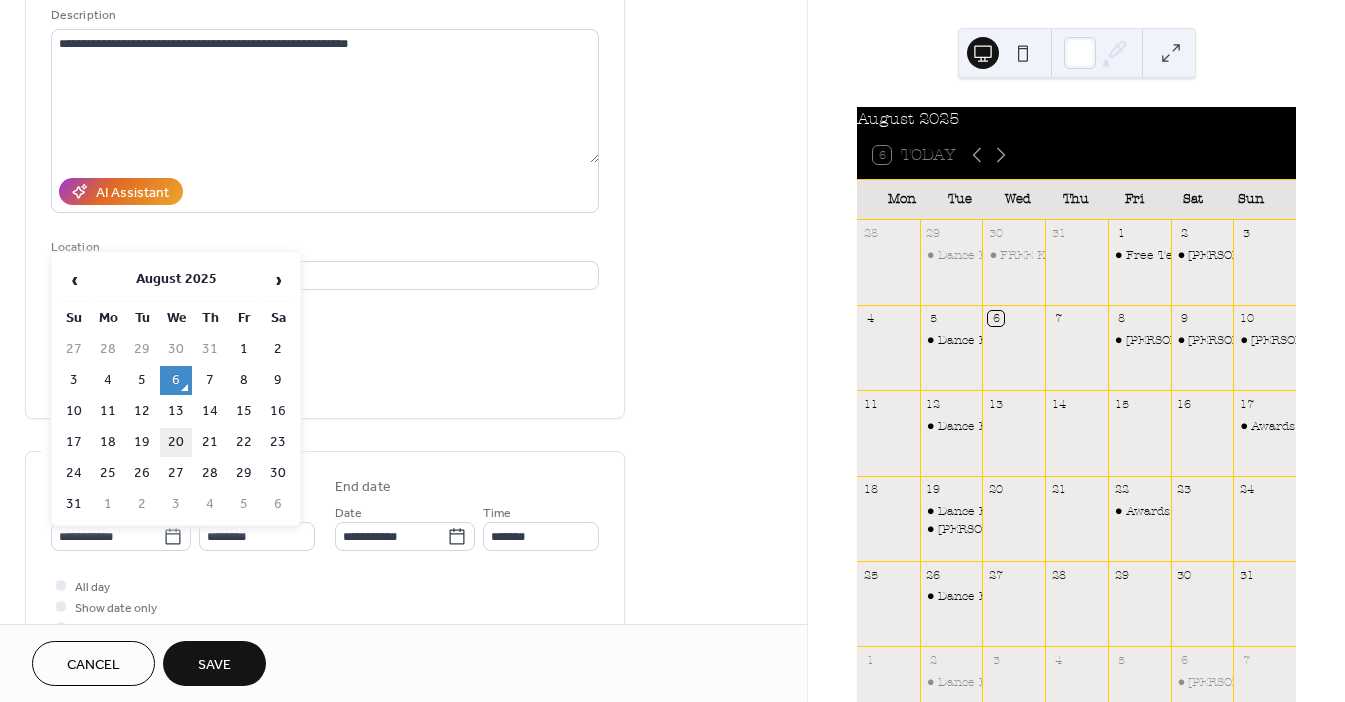 click on "20" at bounding box center [176, 442] 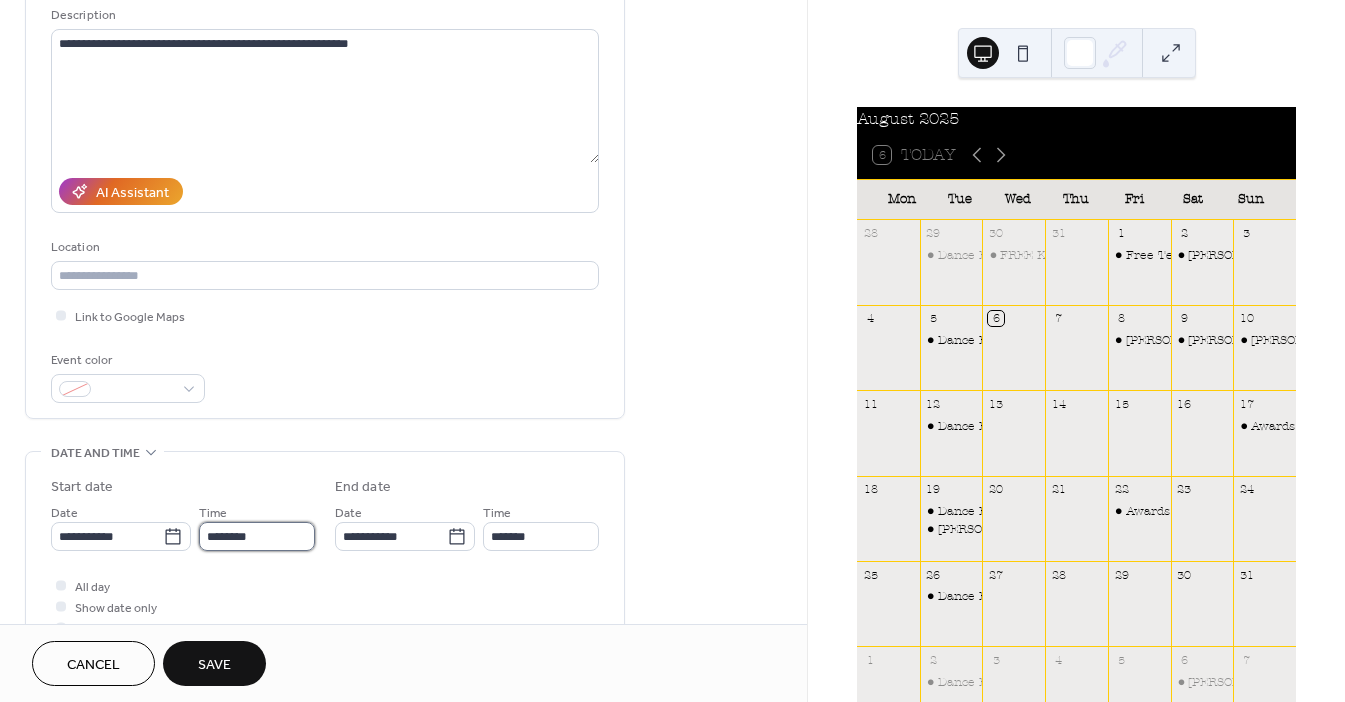 click on "********" at bounding box center [257, 536] 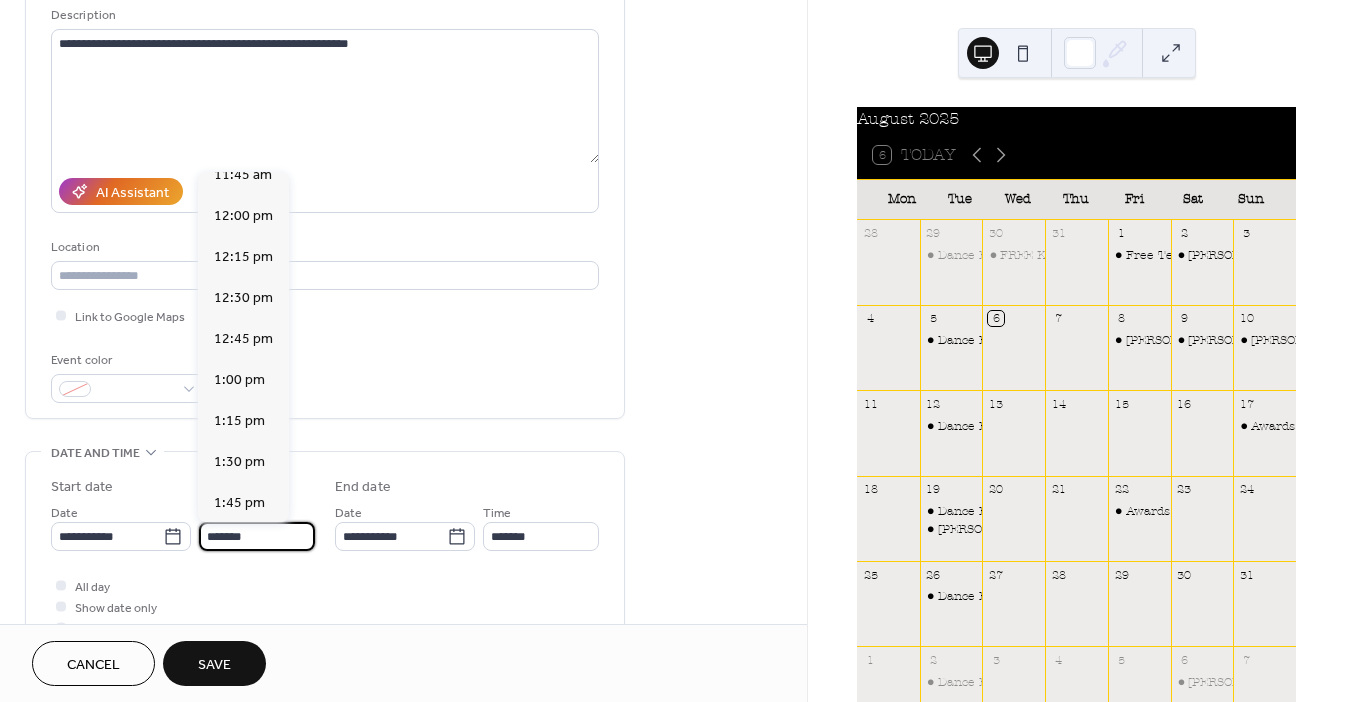 scroll, scrollTop: 2754, scrollLeft: 0, axis: vertical 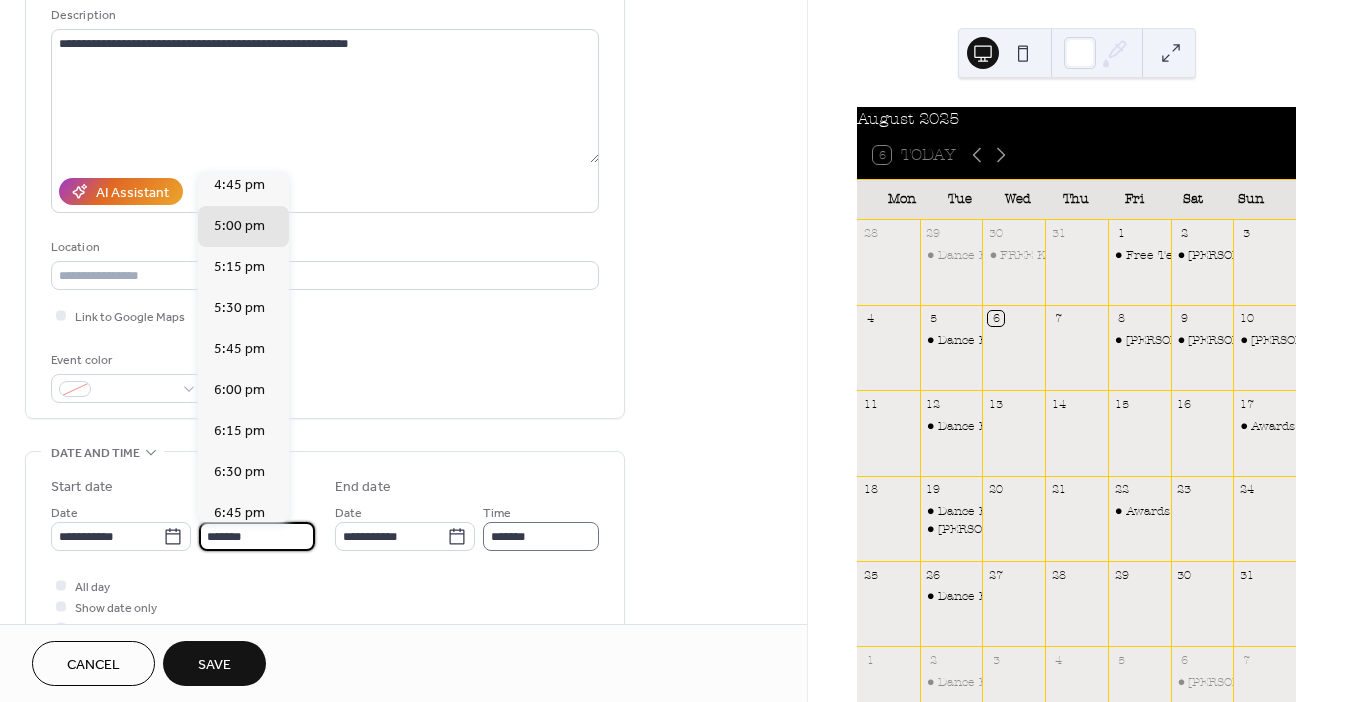type on "*******" 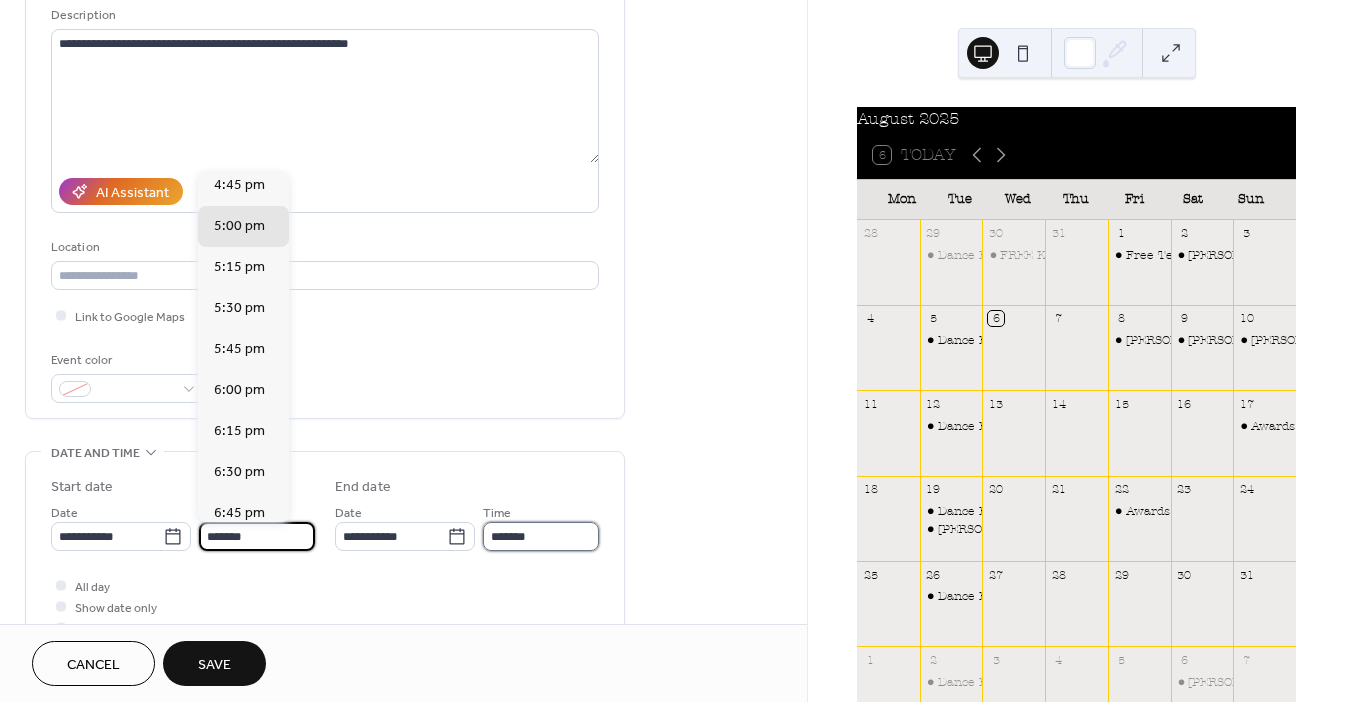 click on "*******" at bounding box center [541, 536] 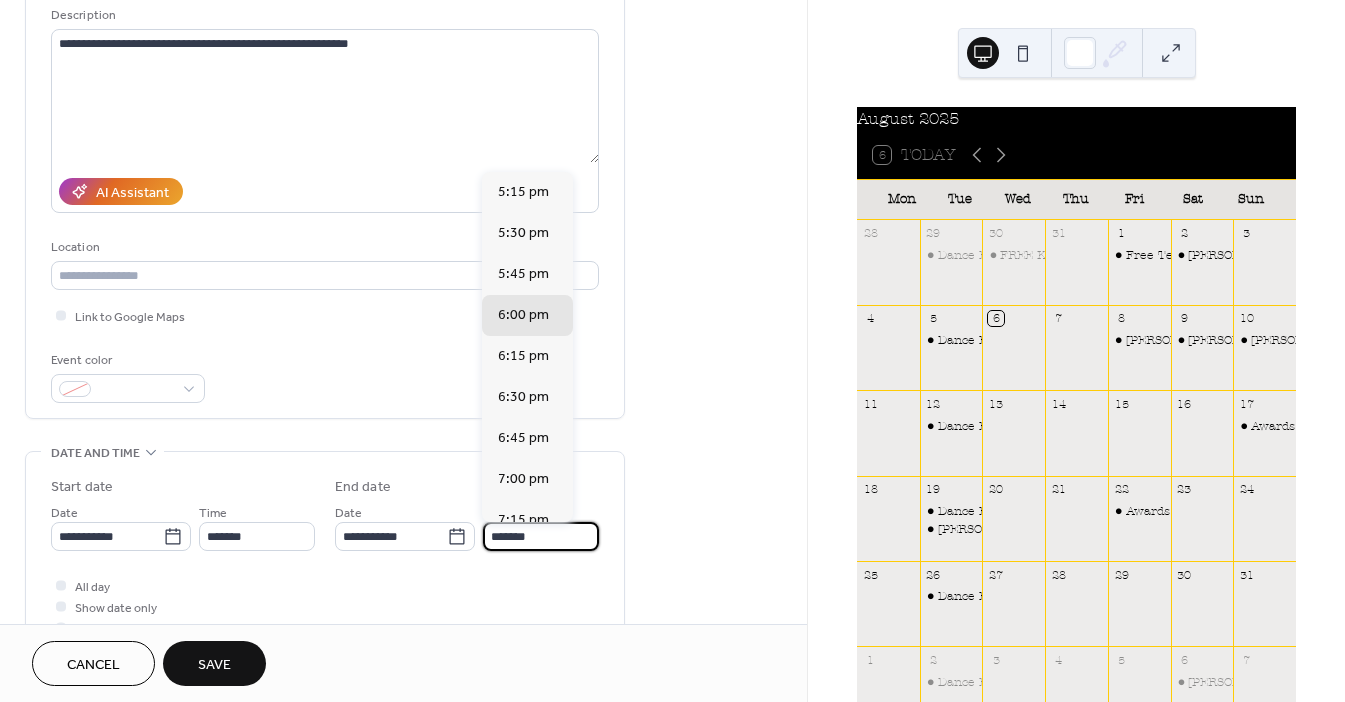 click on "*******" at bounding box center [541, 536] 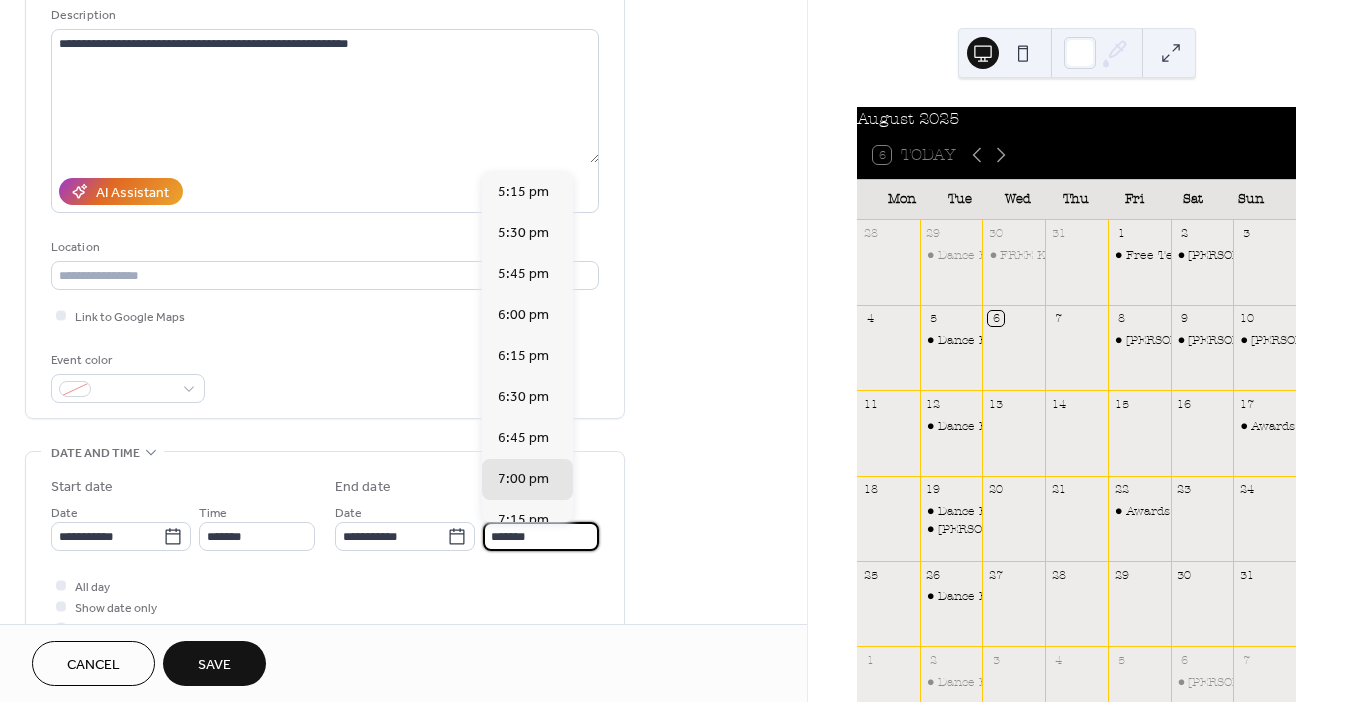 type on "*******" 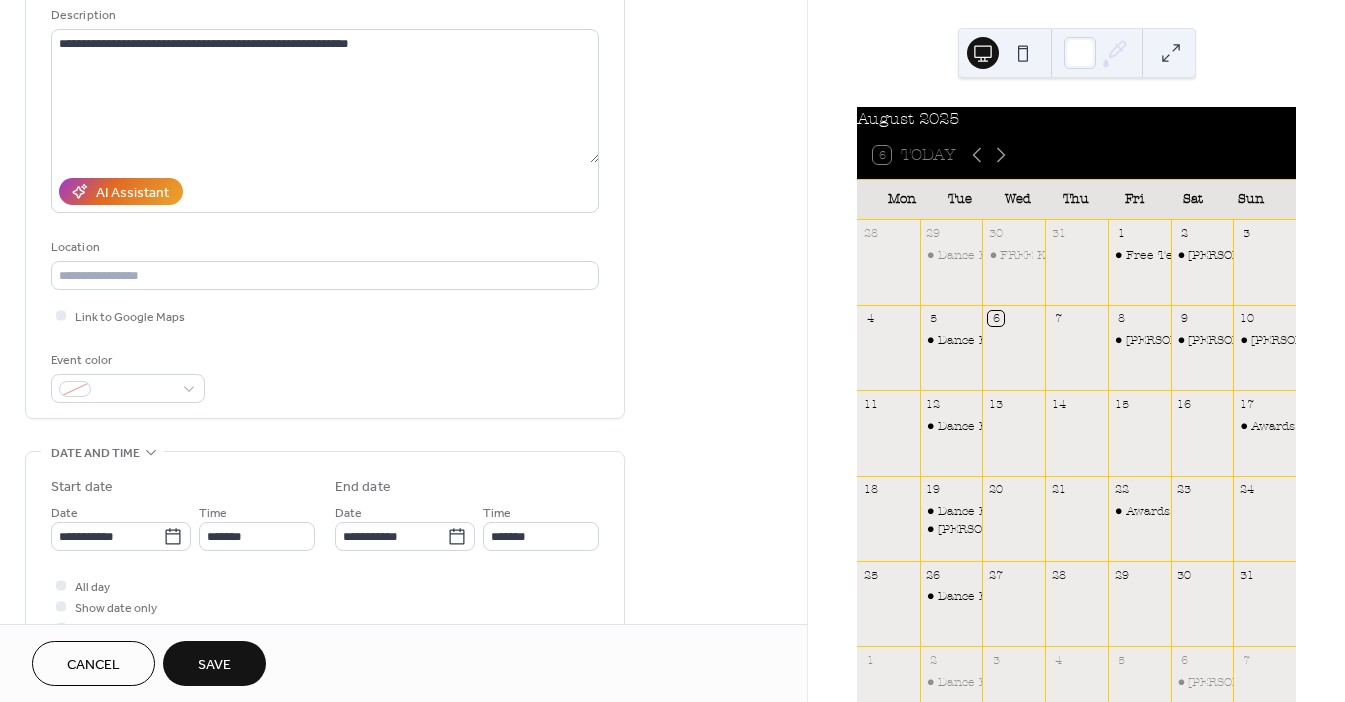 click on "All day Show date only Hide end time" at bounding box center (325, 606) 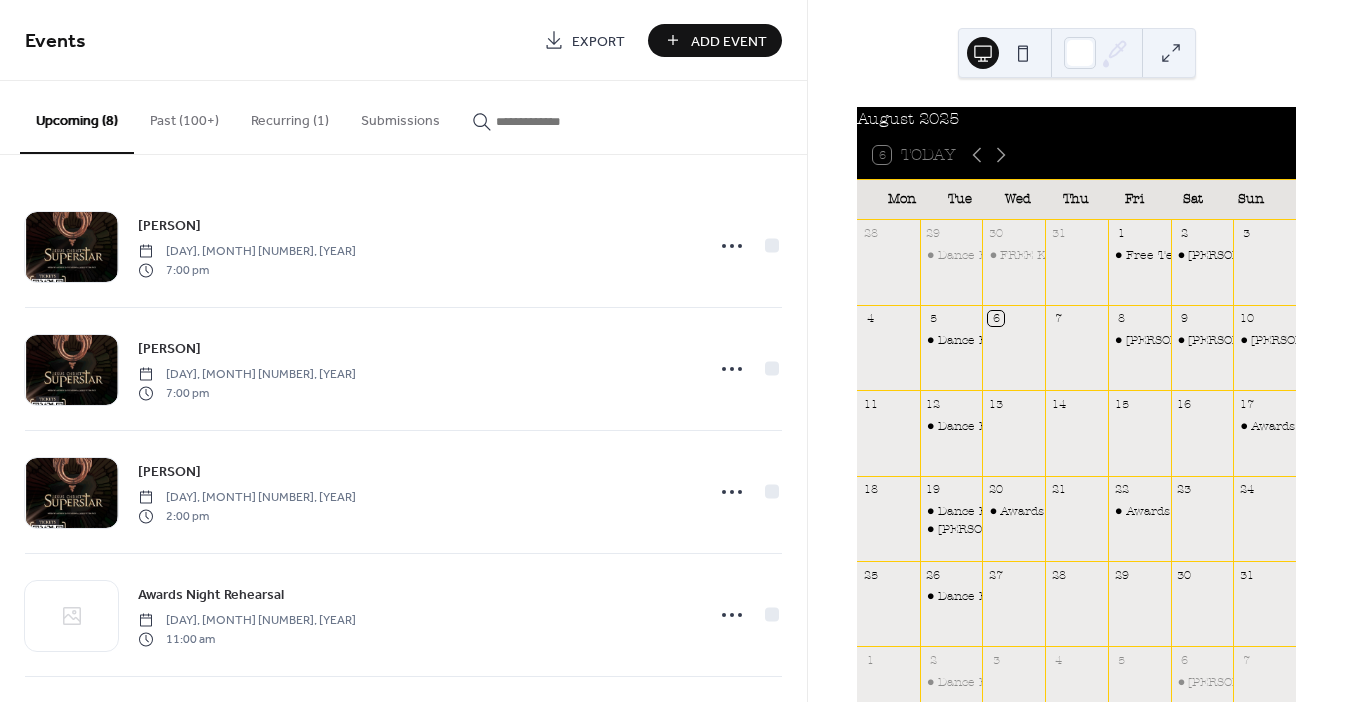 click on "Add Event" at bounding box center (729, 41) 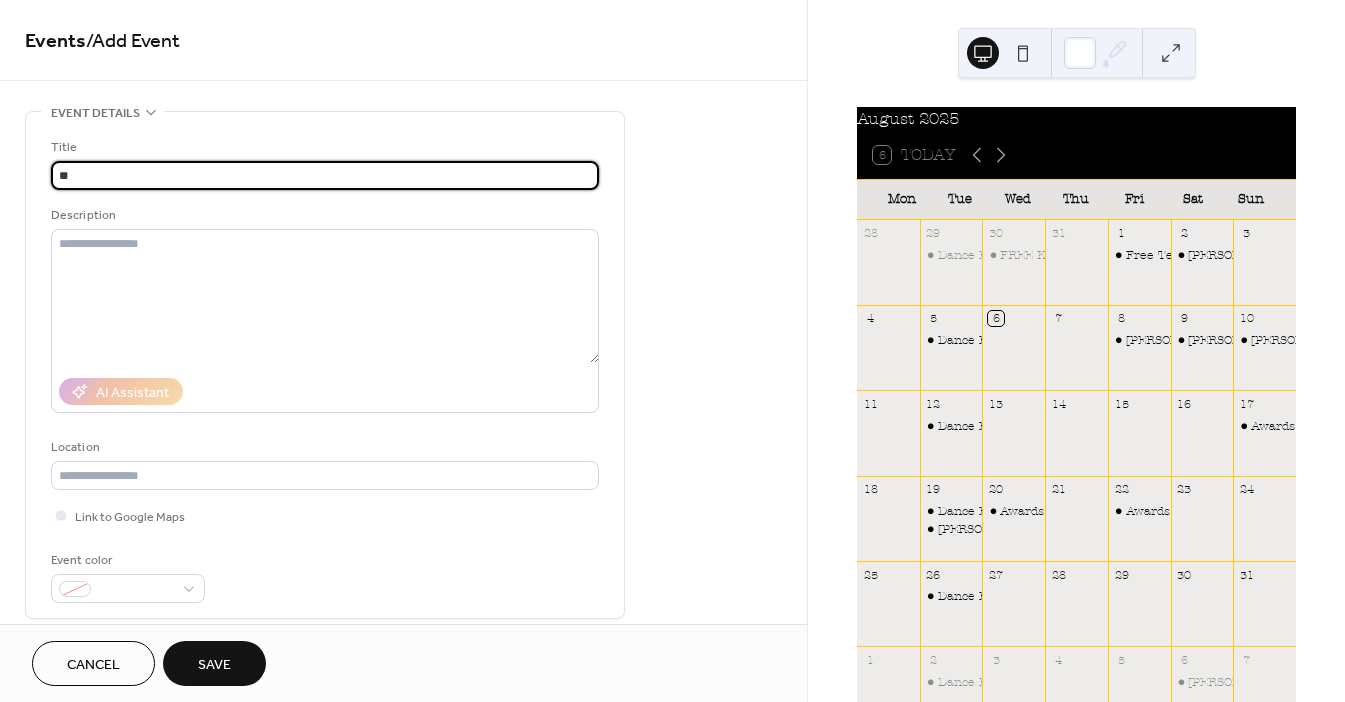 type on "*" 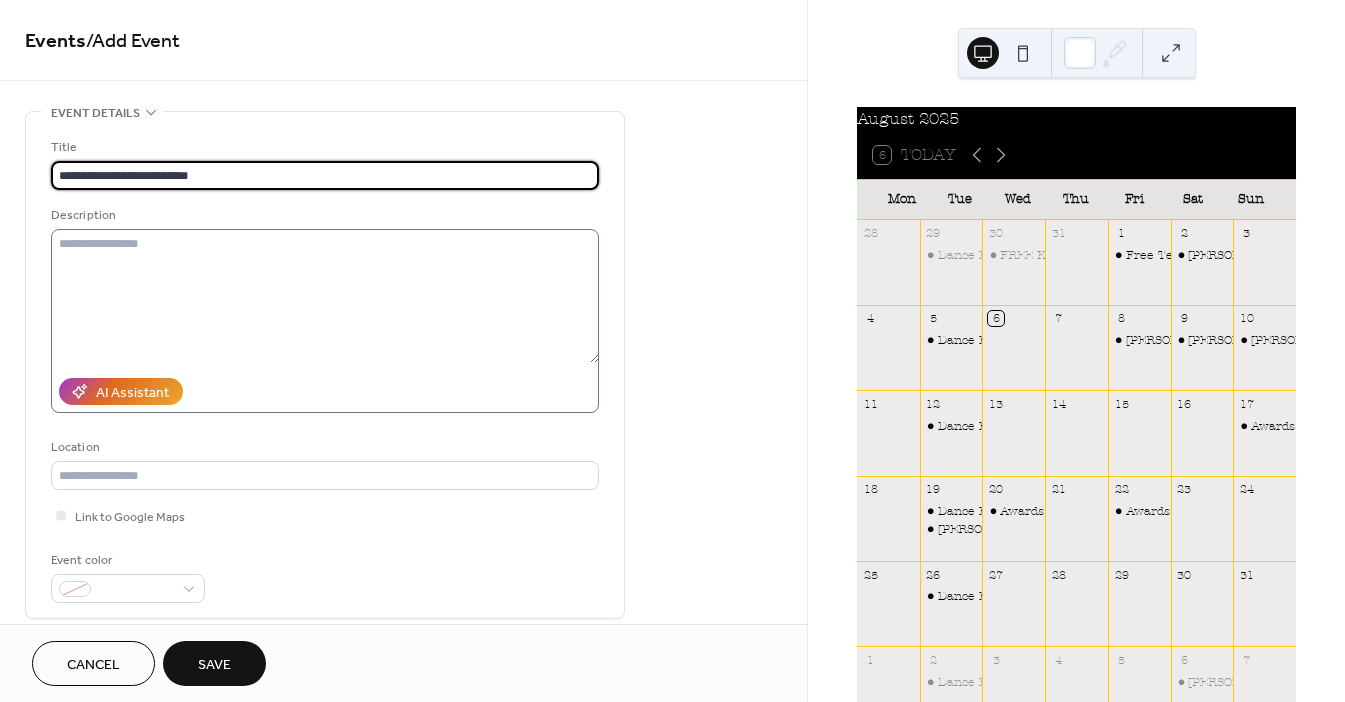 type on "**********" 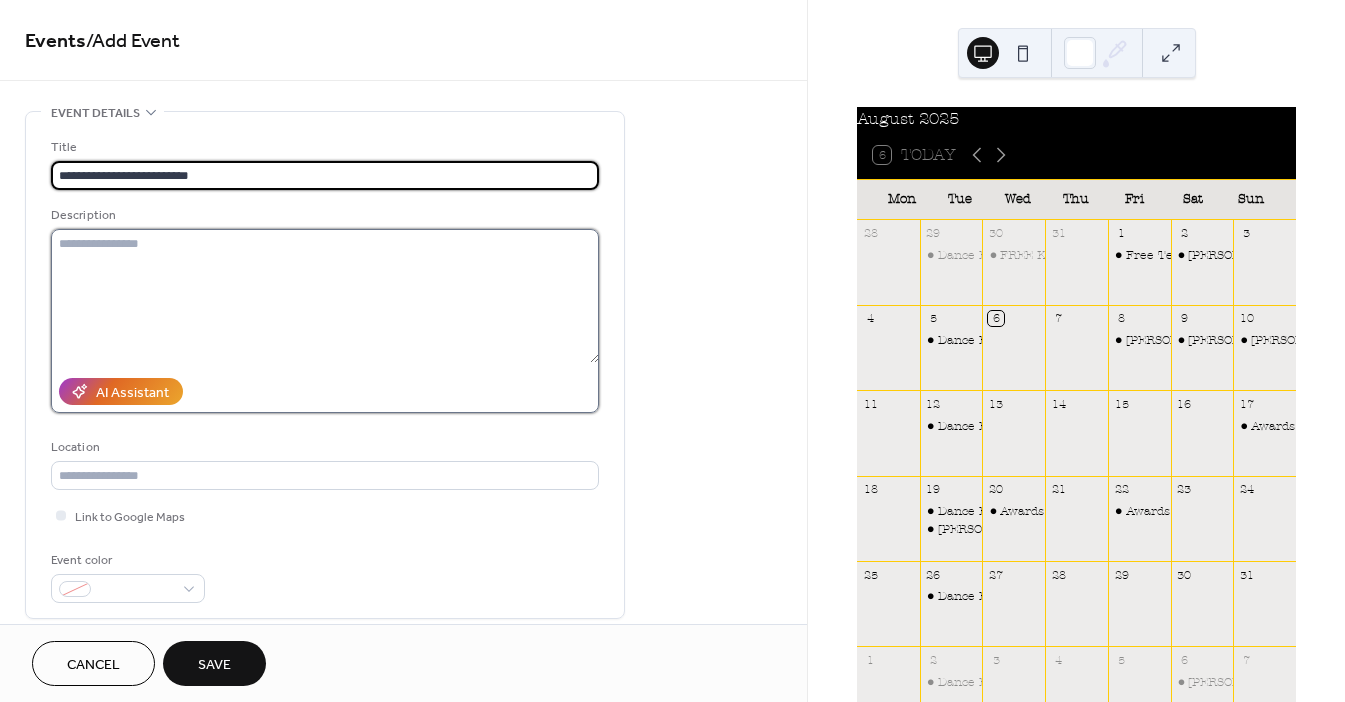 click at bounding box center (325, 296) 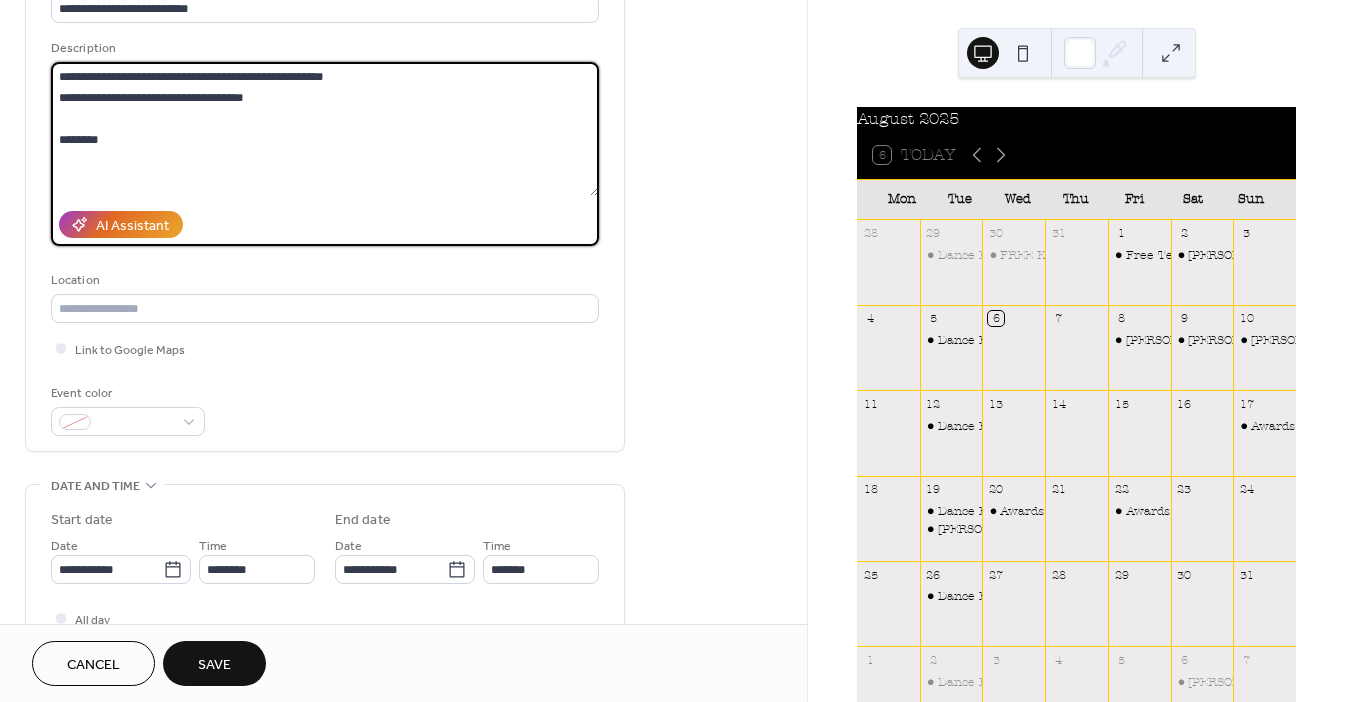 scroll, scrollTop: 178, scrollLeft: 0, axis: vertical 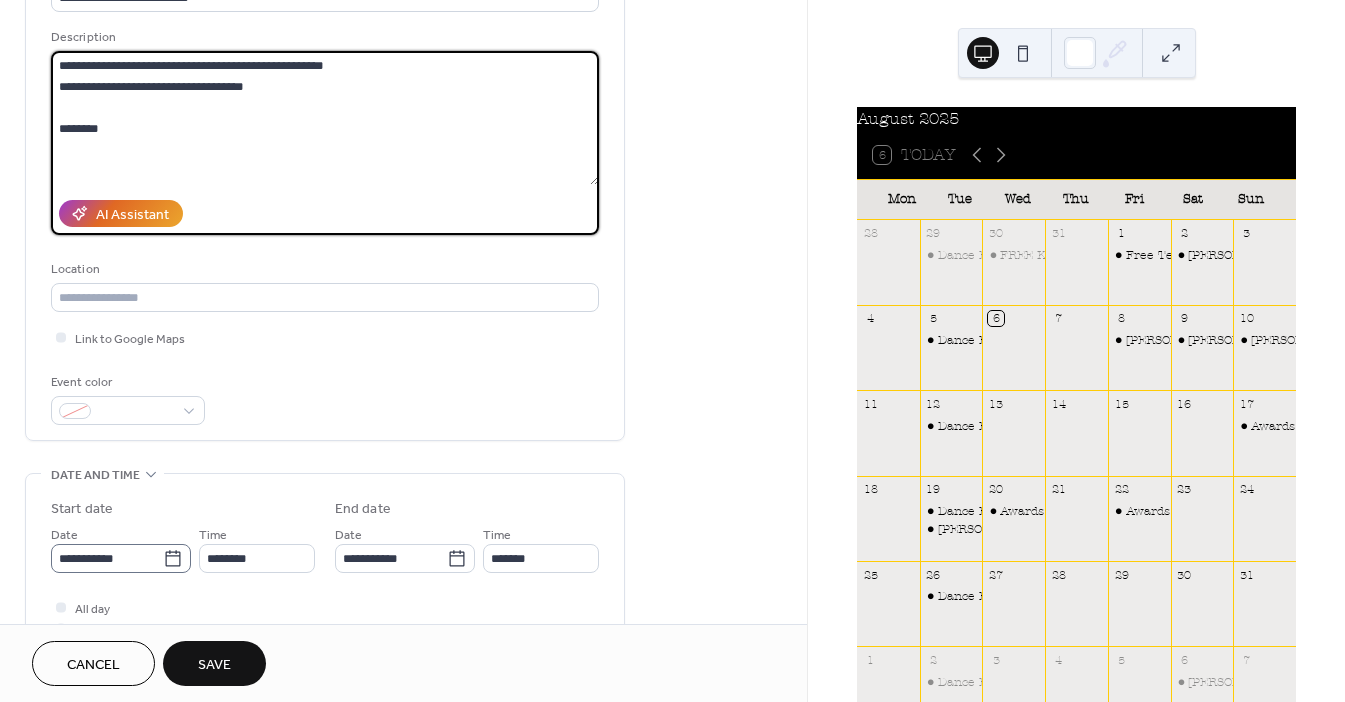 type on "**********" 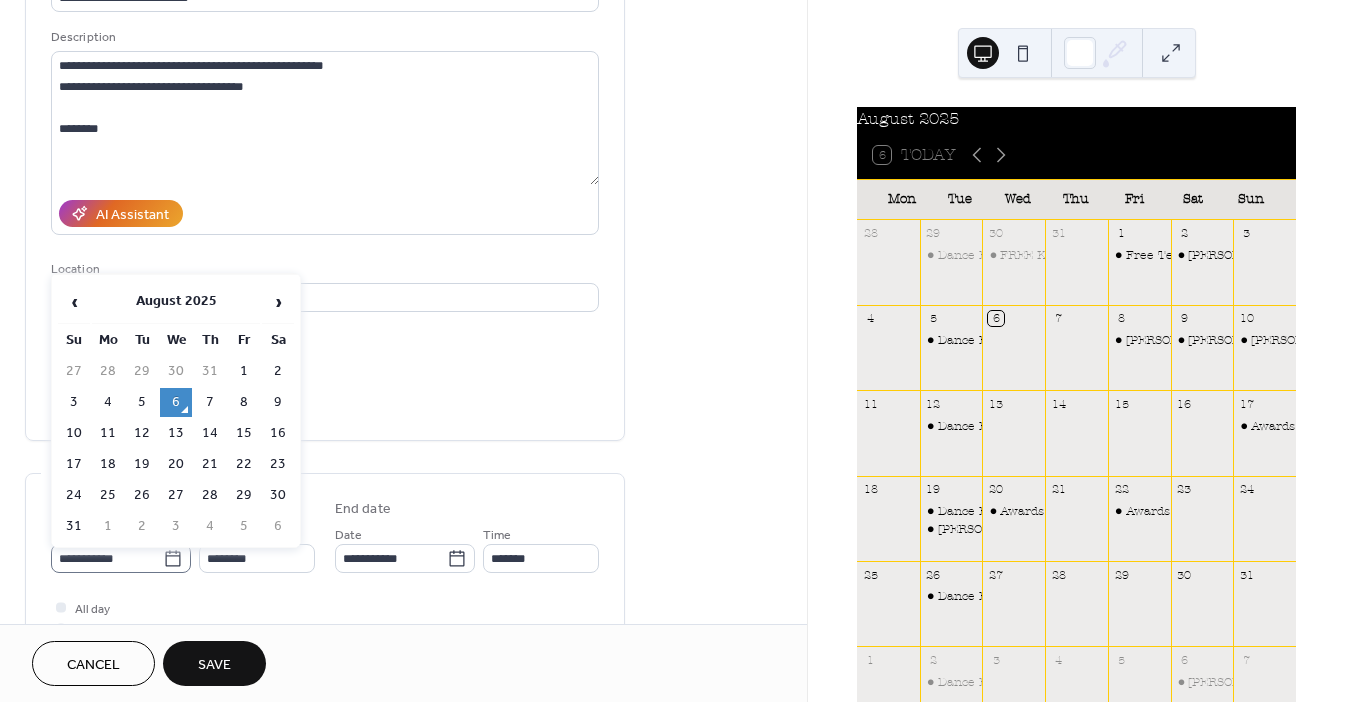 click 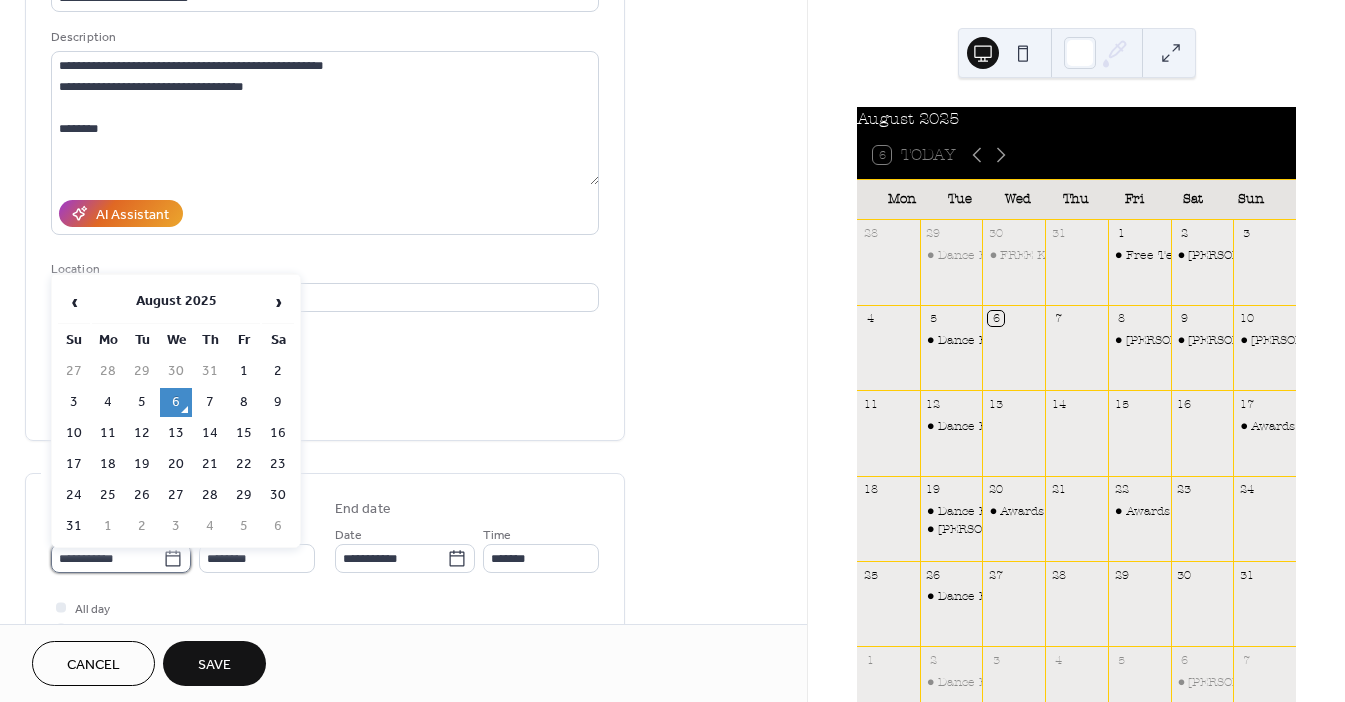 click on "**********" at bounding box center [107, 558] 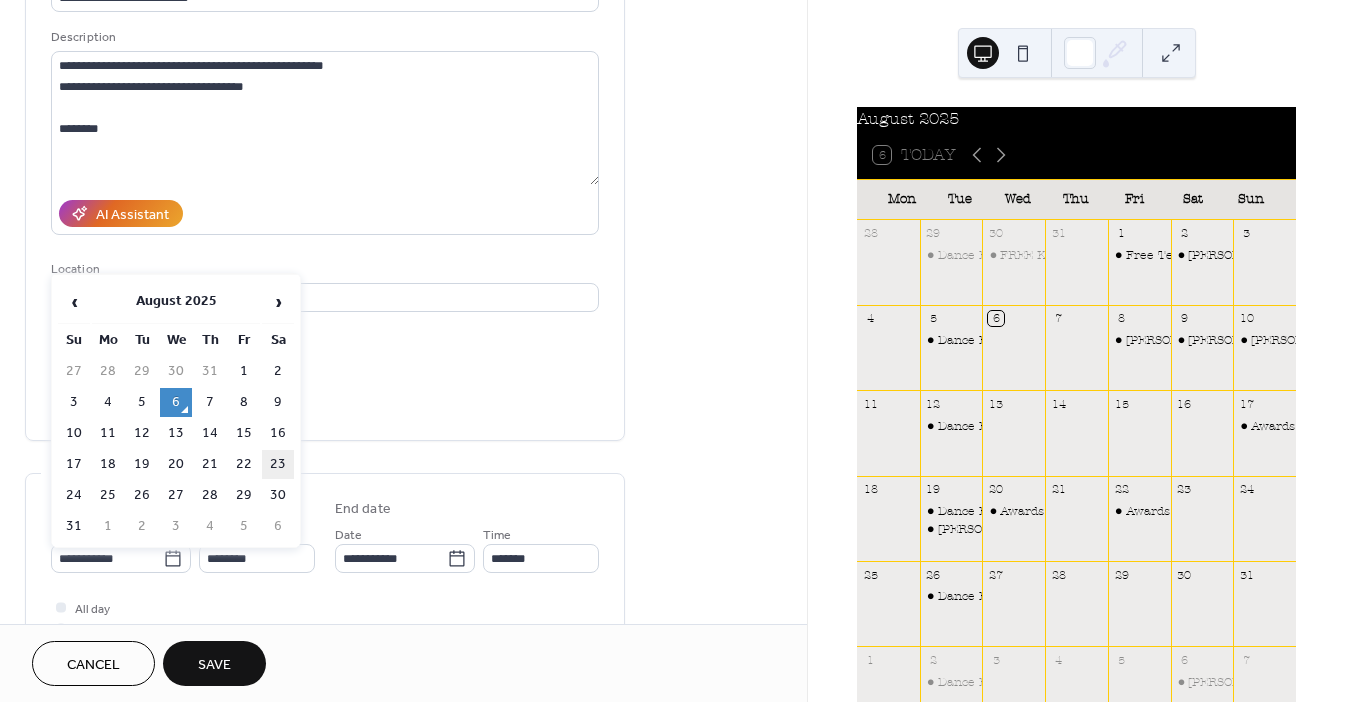 click on "23" at bounding box center [278, 464] 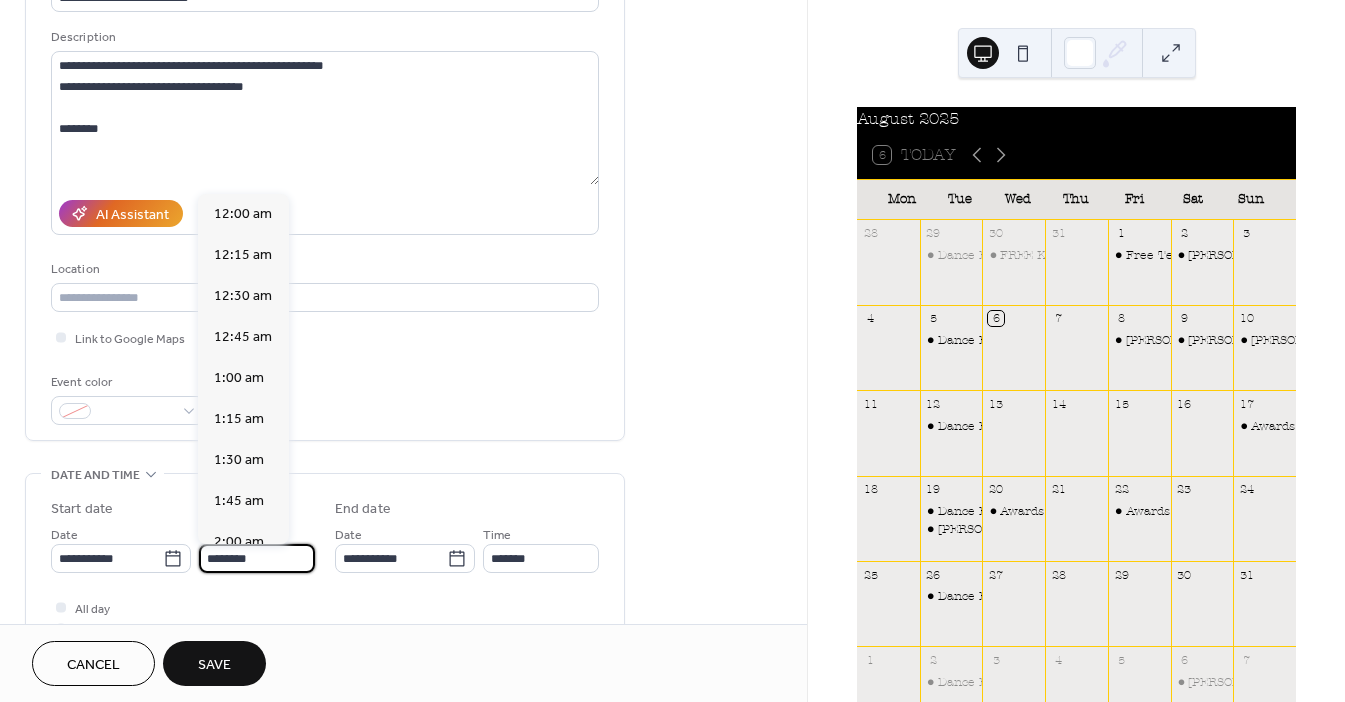 click on "********" at bounding box center (257, 558) 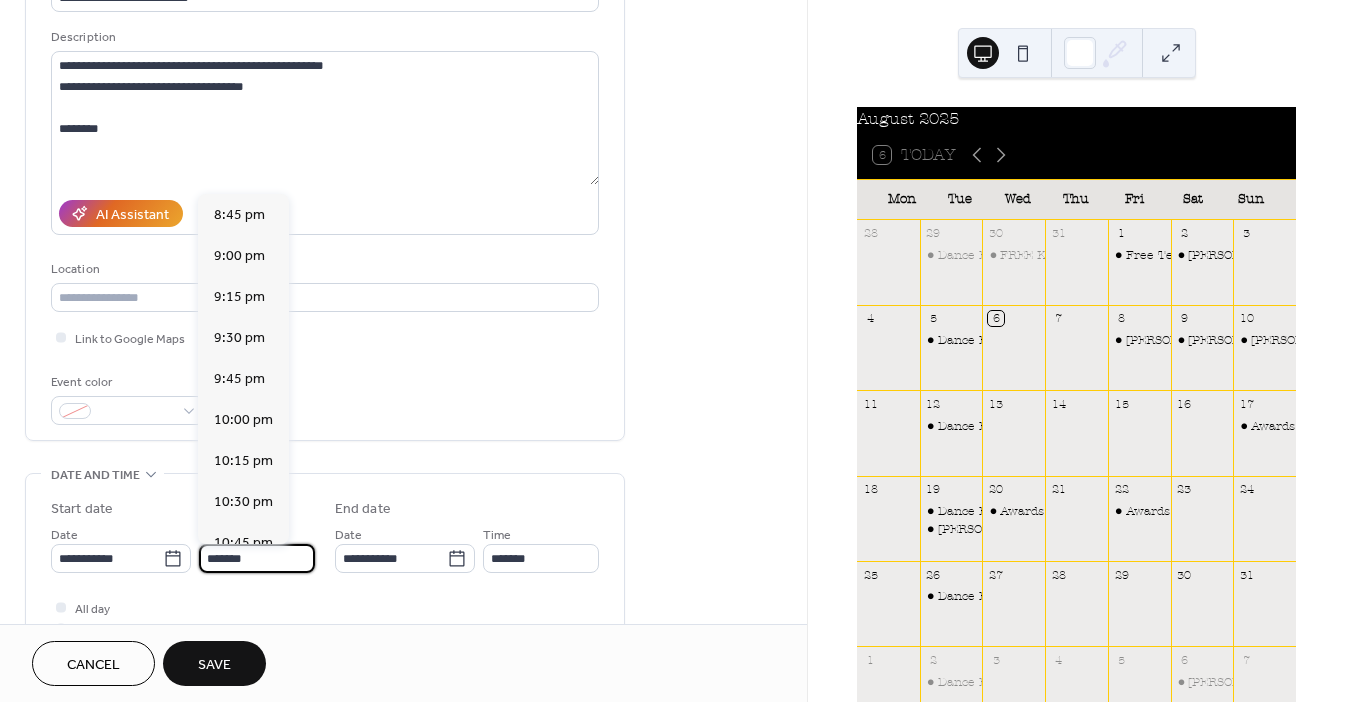 scroll, scrollTop: 1539, scrollLeft: 0, axis: vertical 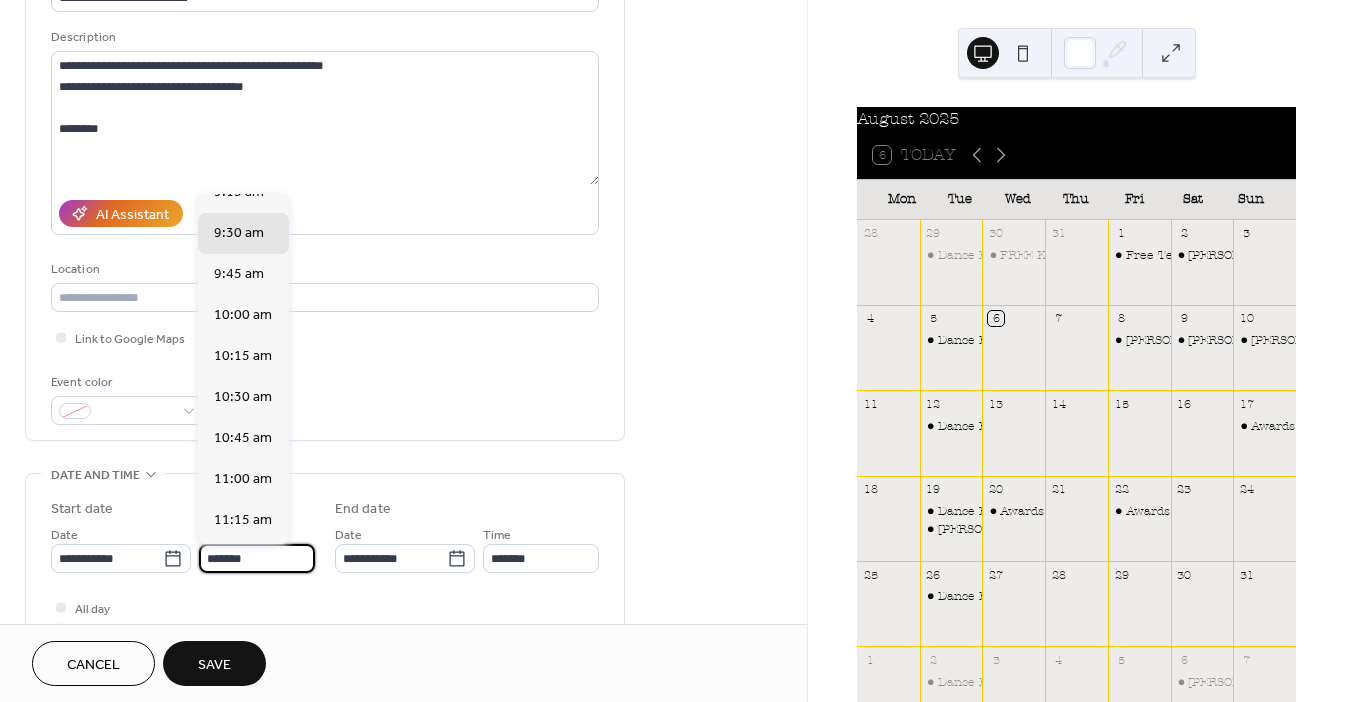 type on "*******" 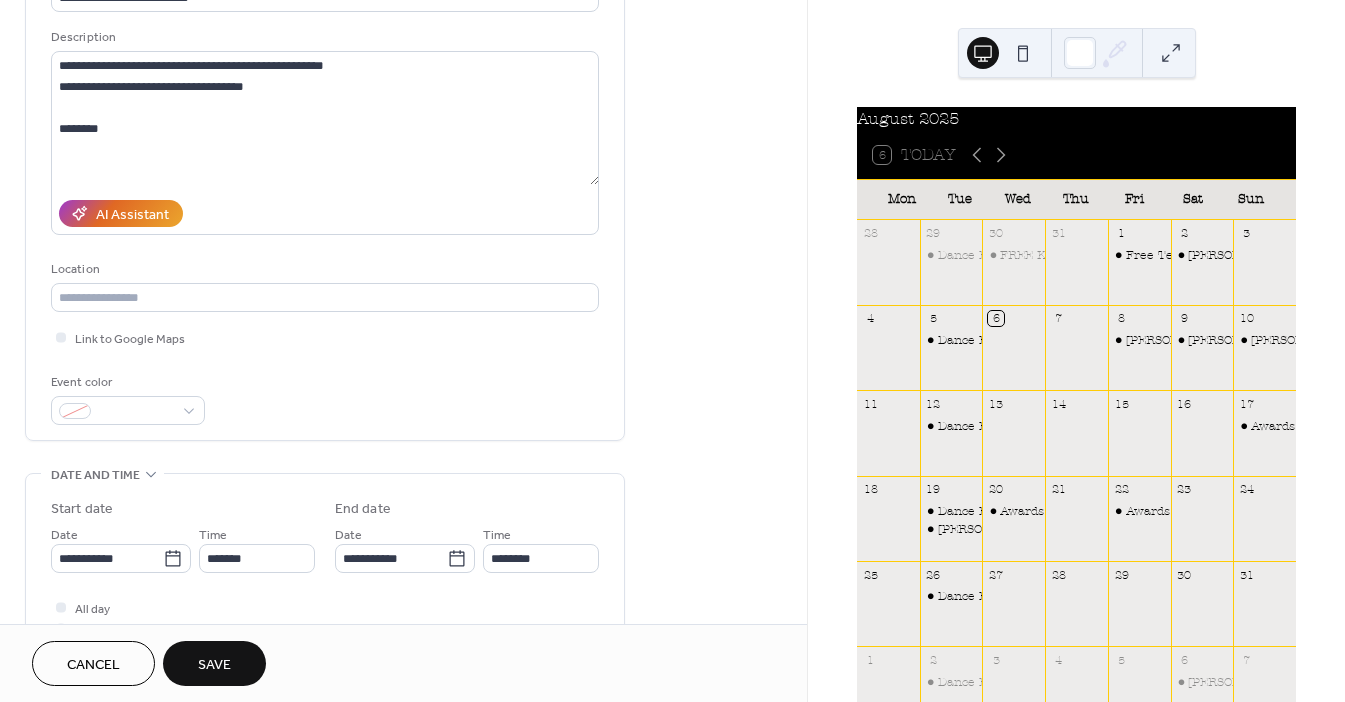 click on "**********" at bounding box center (325, 579) 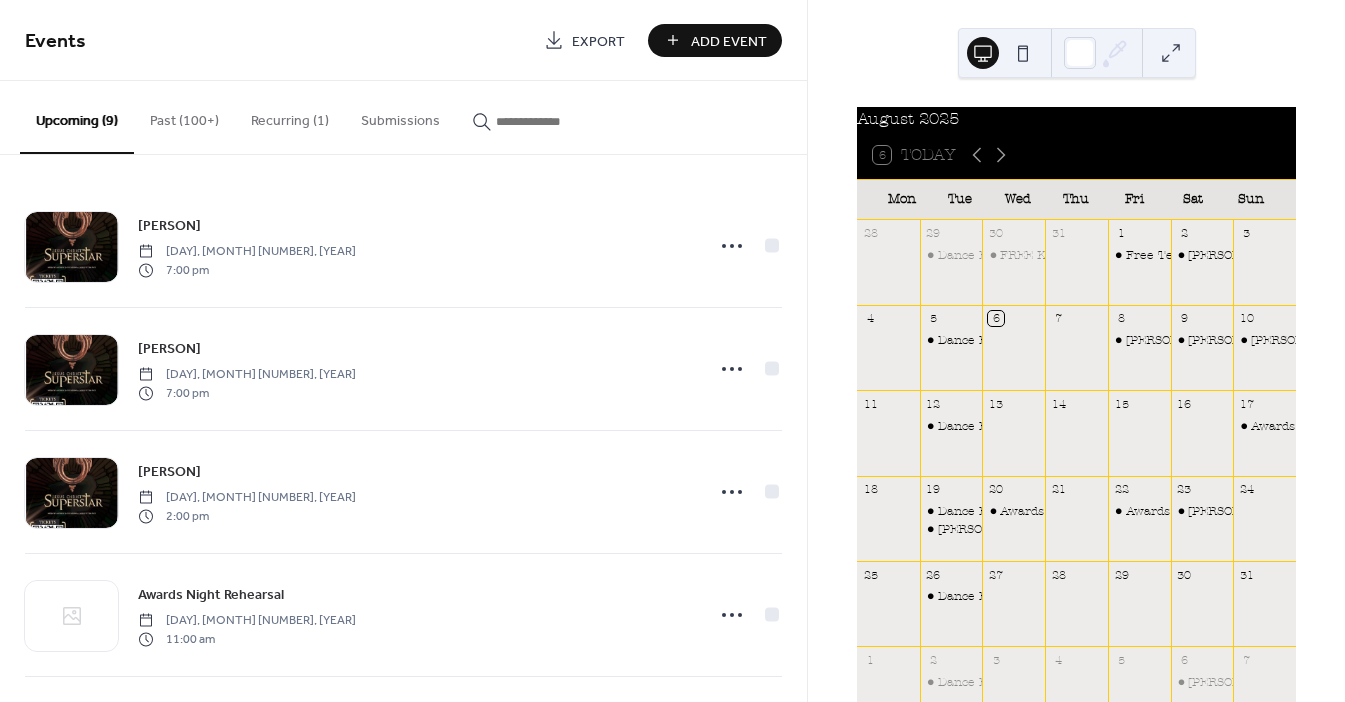 click on "Add Event" at bounding box center [729, 41] 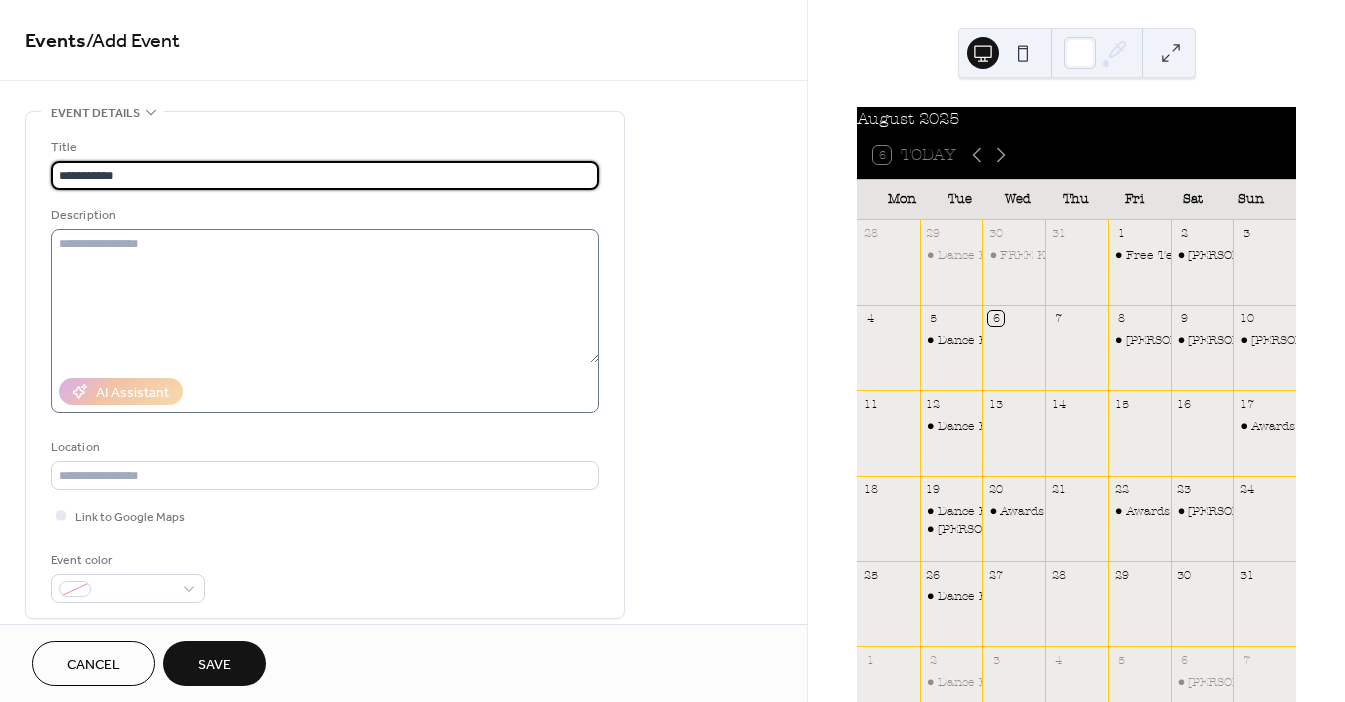 type on "**********" 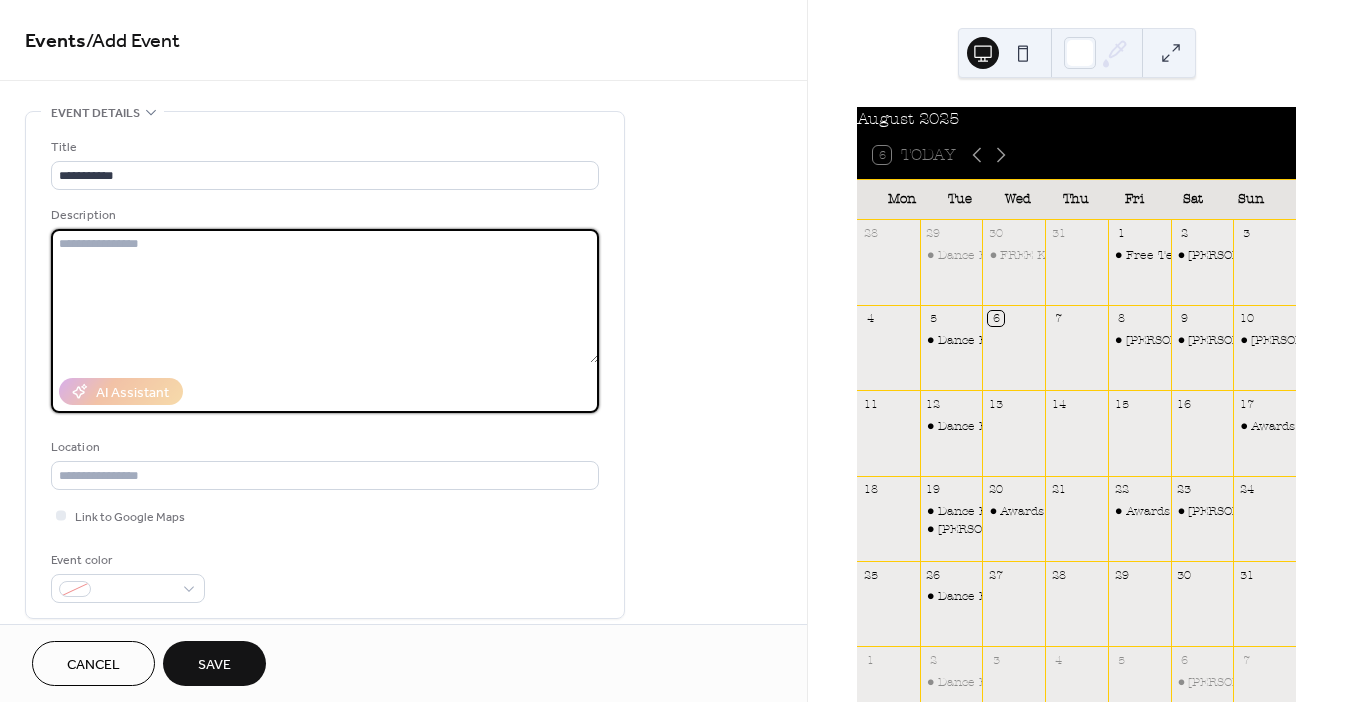 click at bounding box center (325, 296) 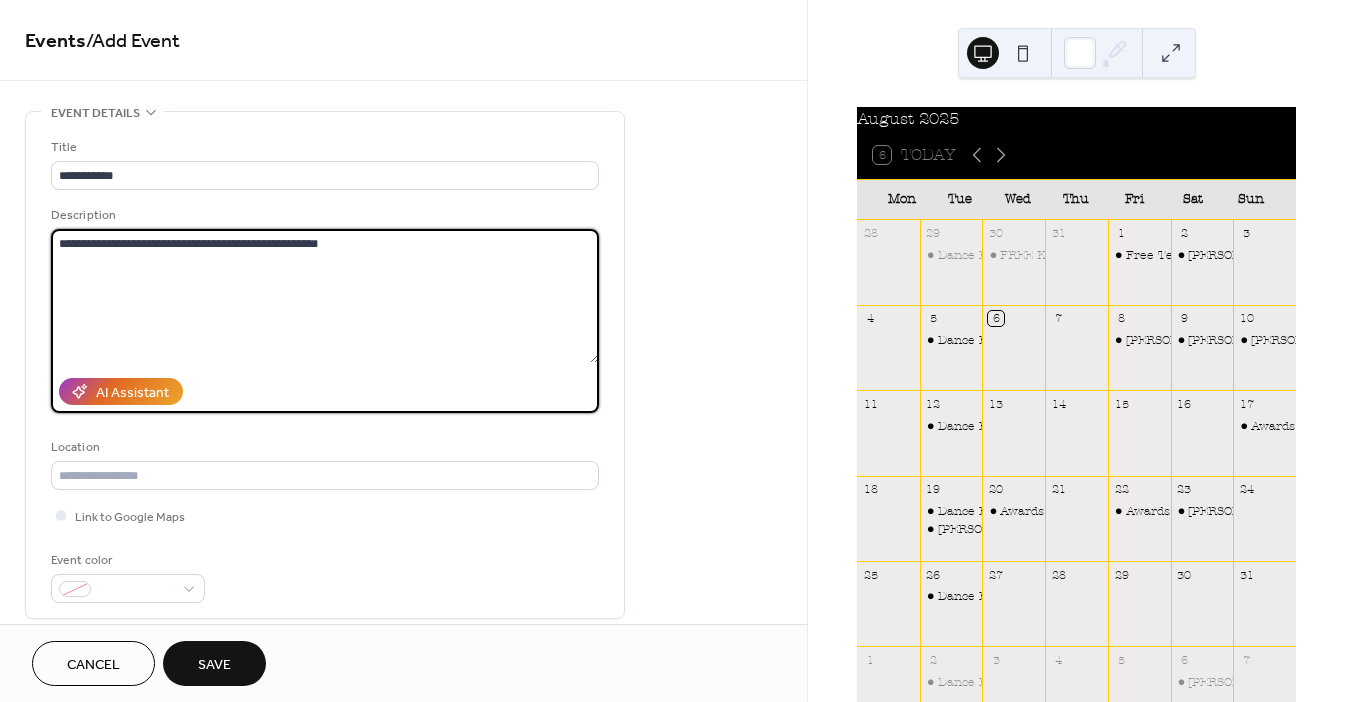 type on "**********" 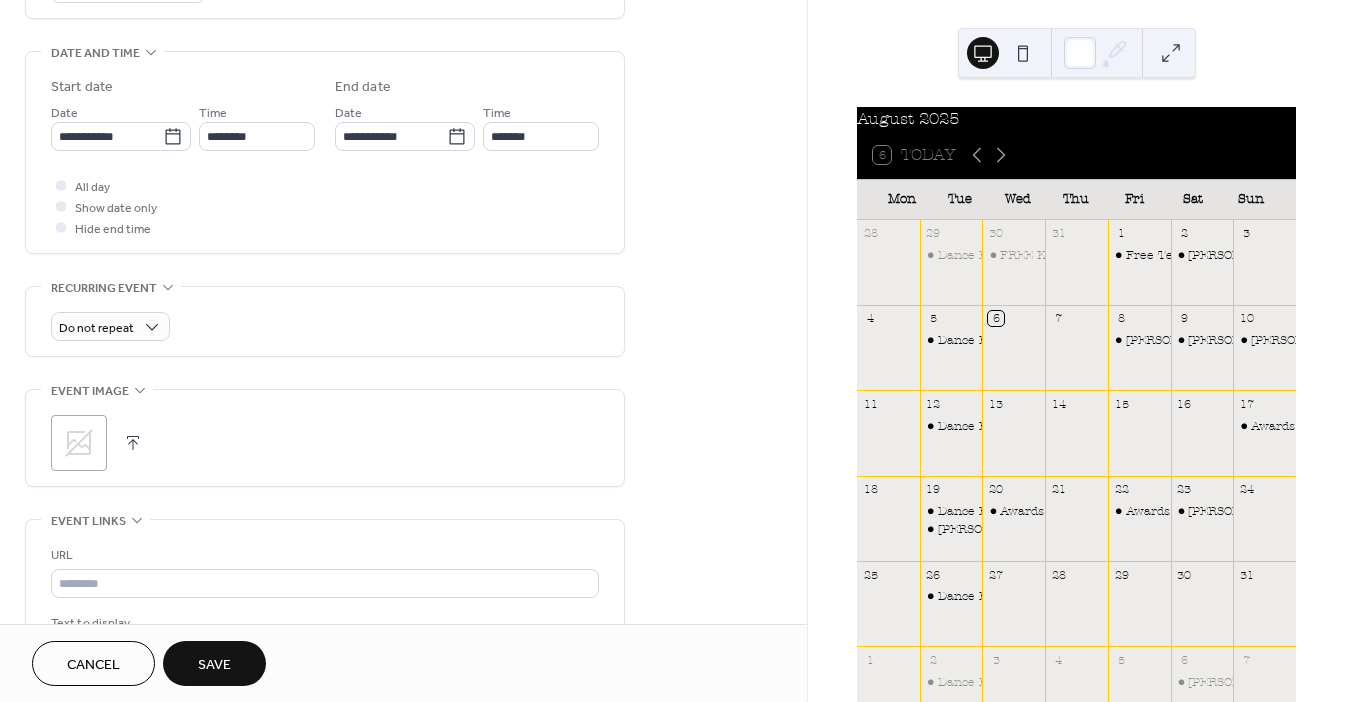 scroll, scrollTop: 642, scrollLeft: 0, axis: vertical 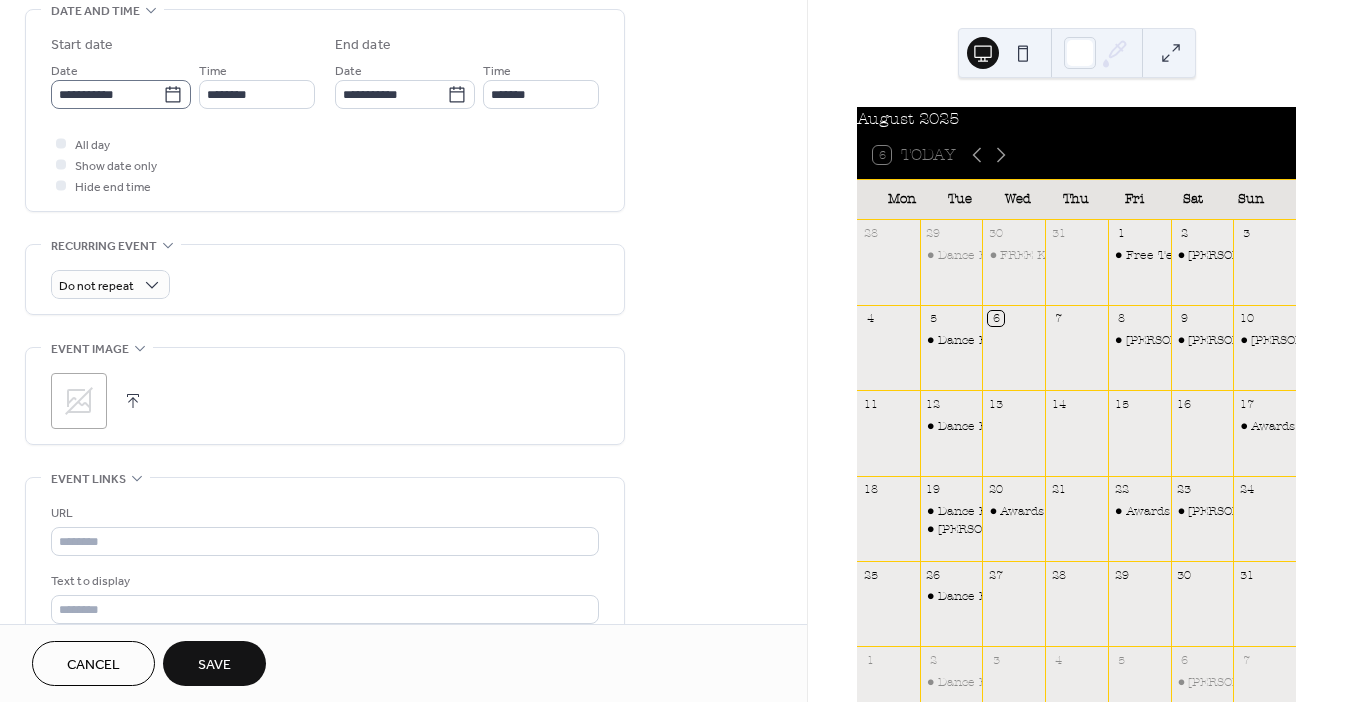 click on "**********" at bounding box center [121, 94] 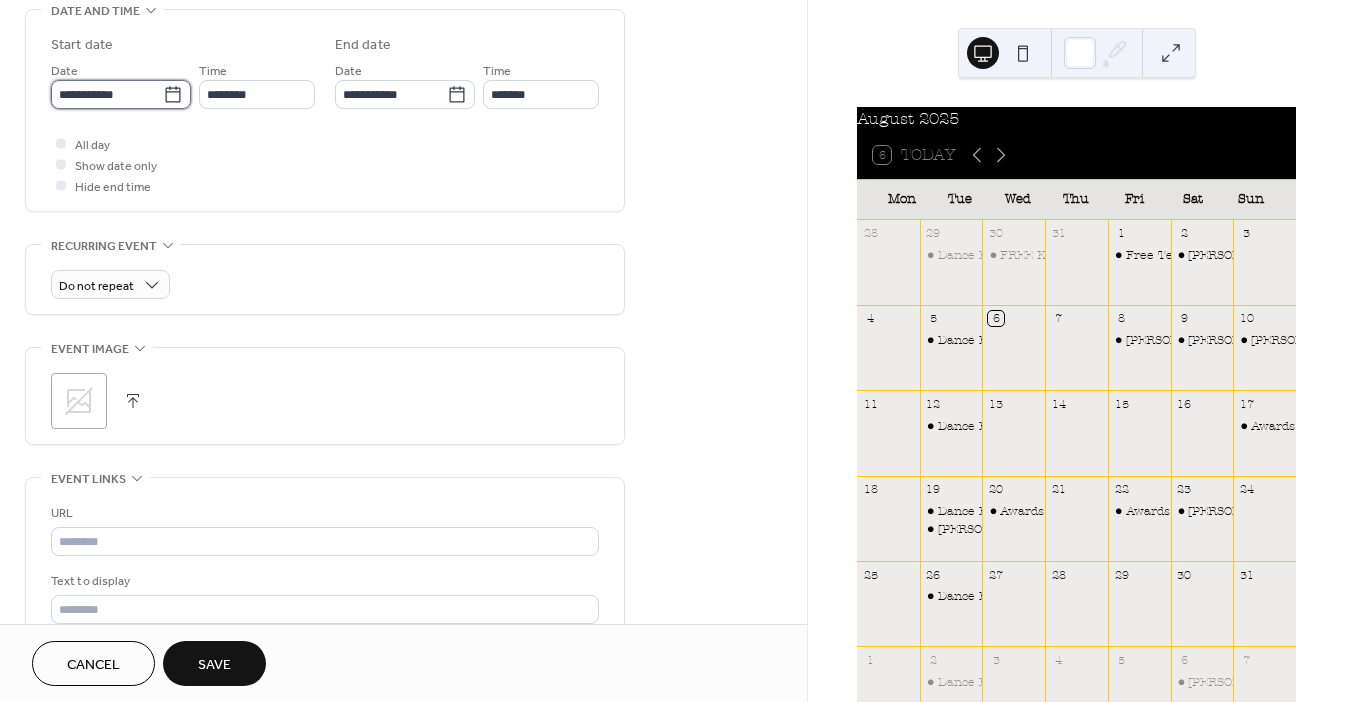 click on "**********" at bounding box center [107, 94] 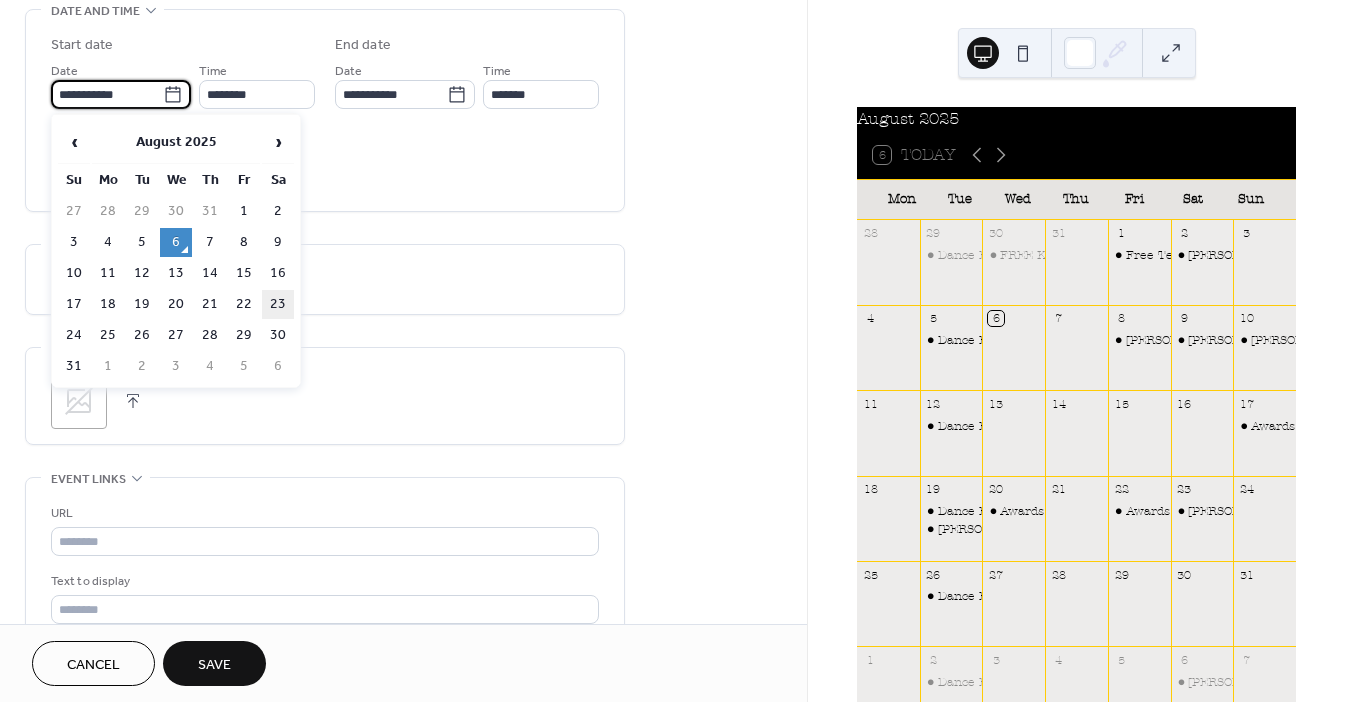 click on "23" at bounding box center (278, 304) 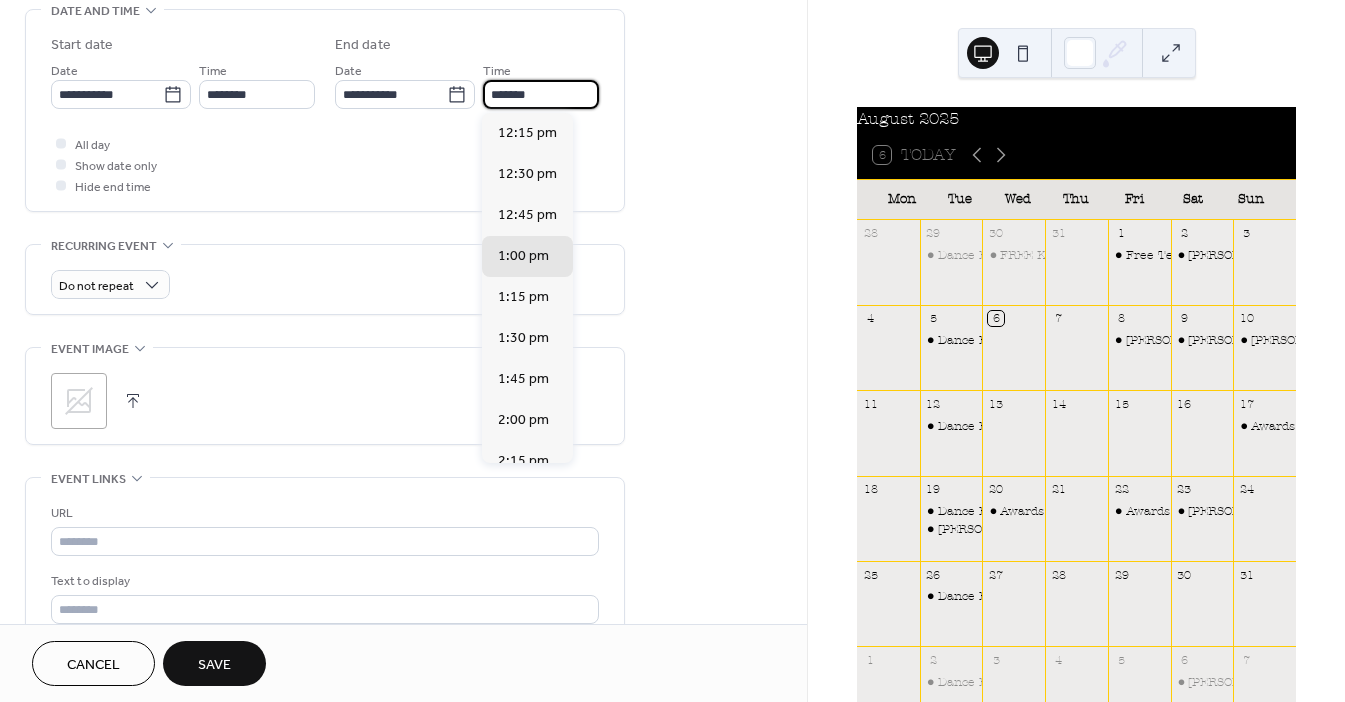 click on "*******" at bounding box center [541, 94] 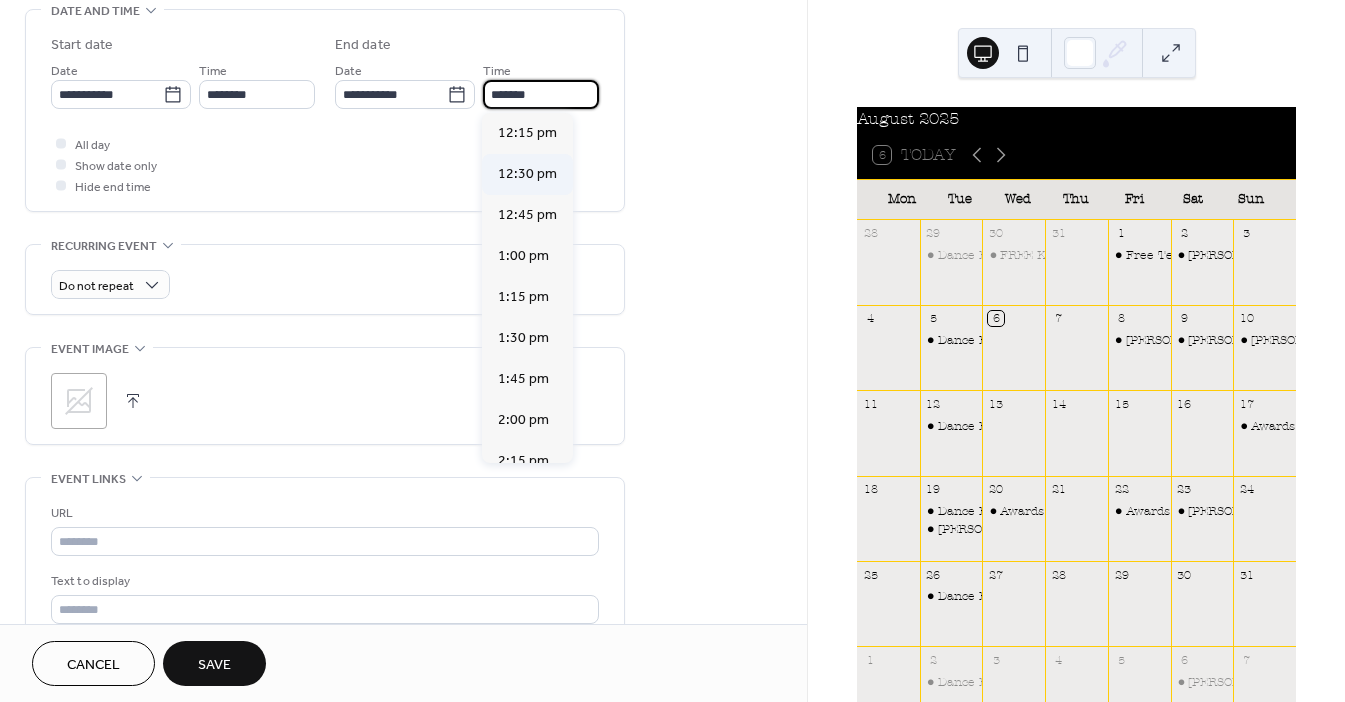 scroll, scrollTop: 769, scrollLeft: 0, axis: vertical 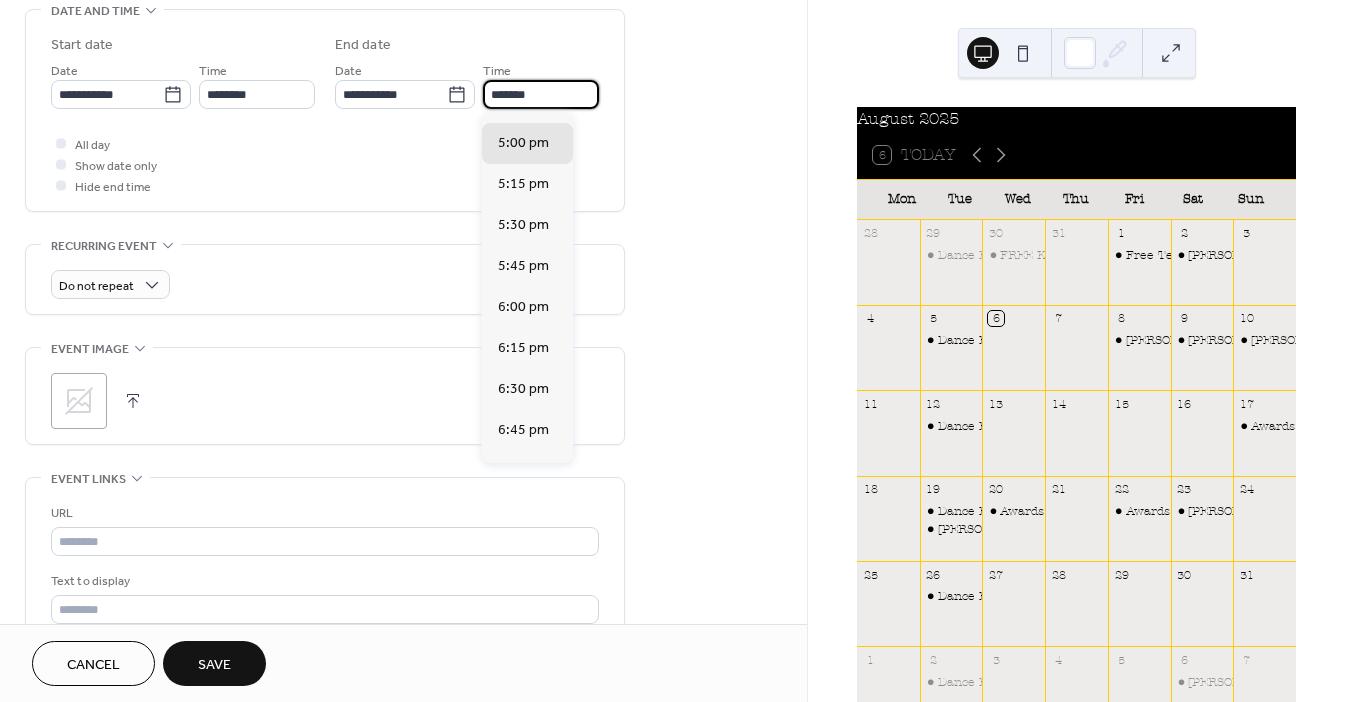 type on "*******" 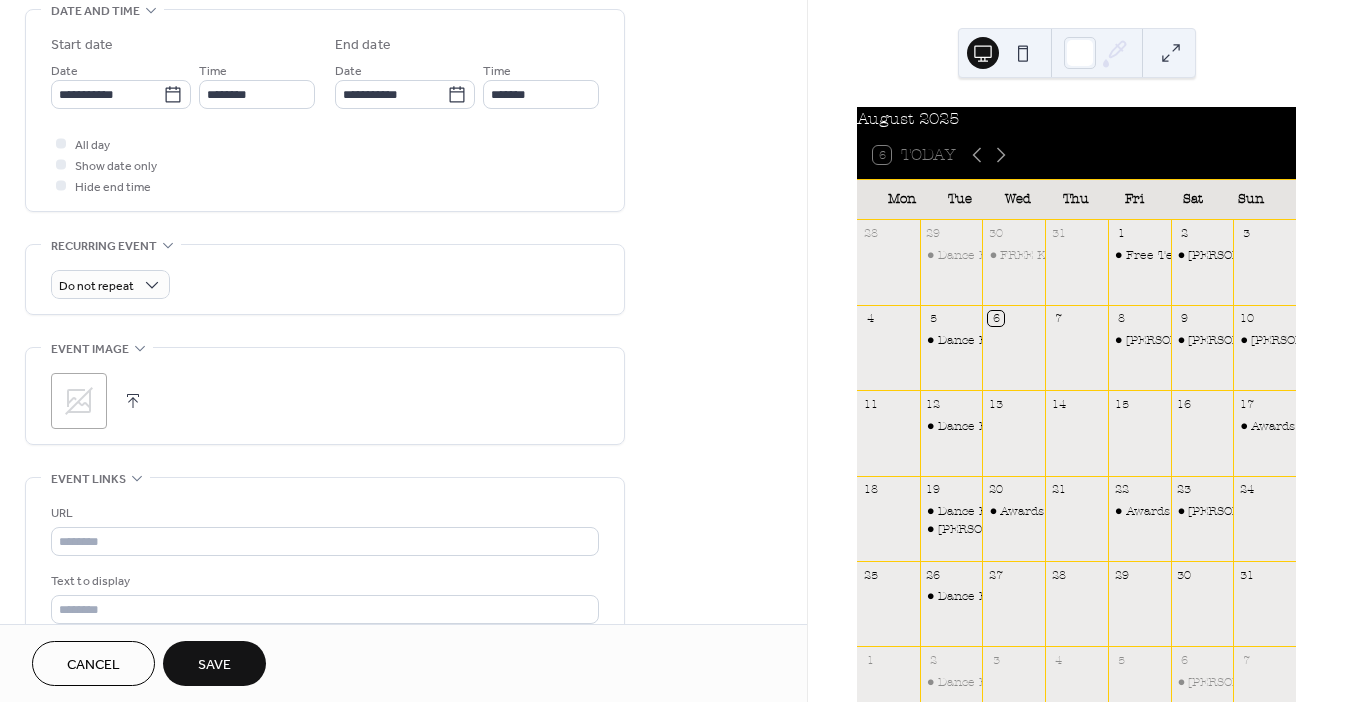 click on "All day Show date only Hide end time" at bounding box center (325, 164) 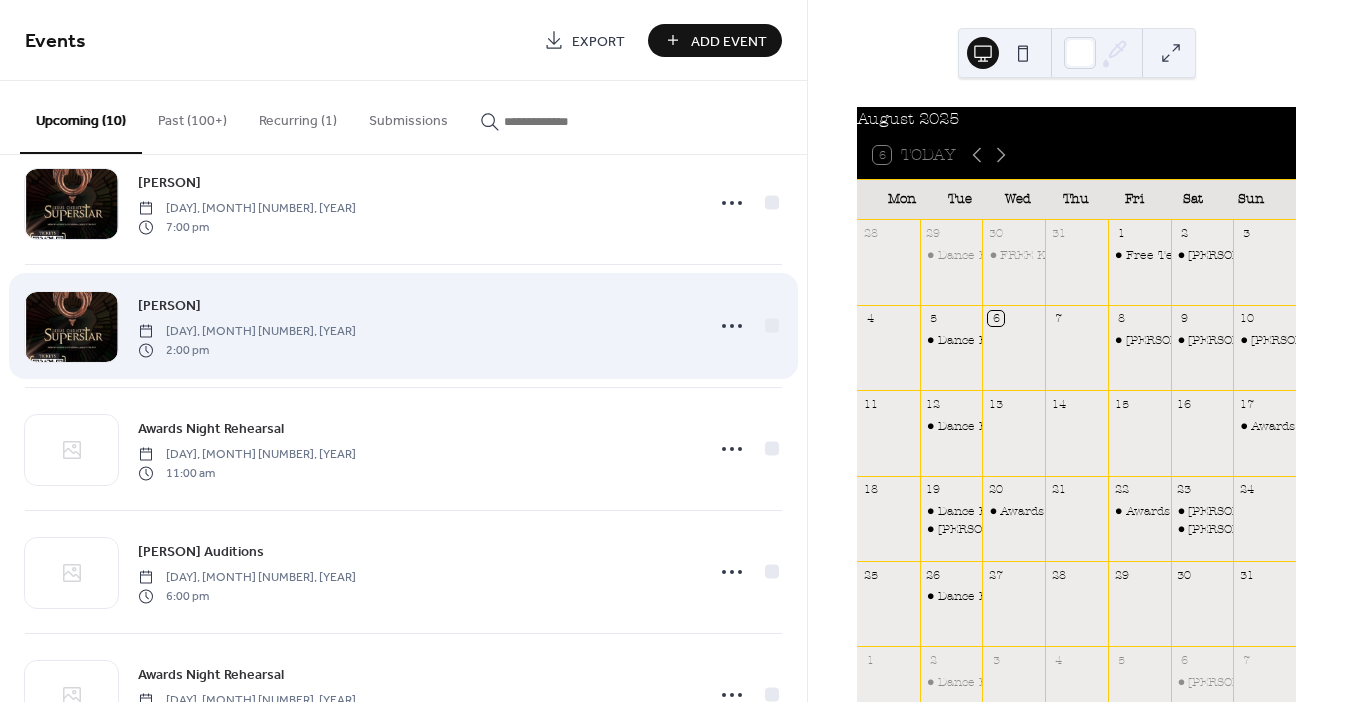 scroll, scrollTop: 167, scrollLeft: 0, axis: vertical 